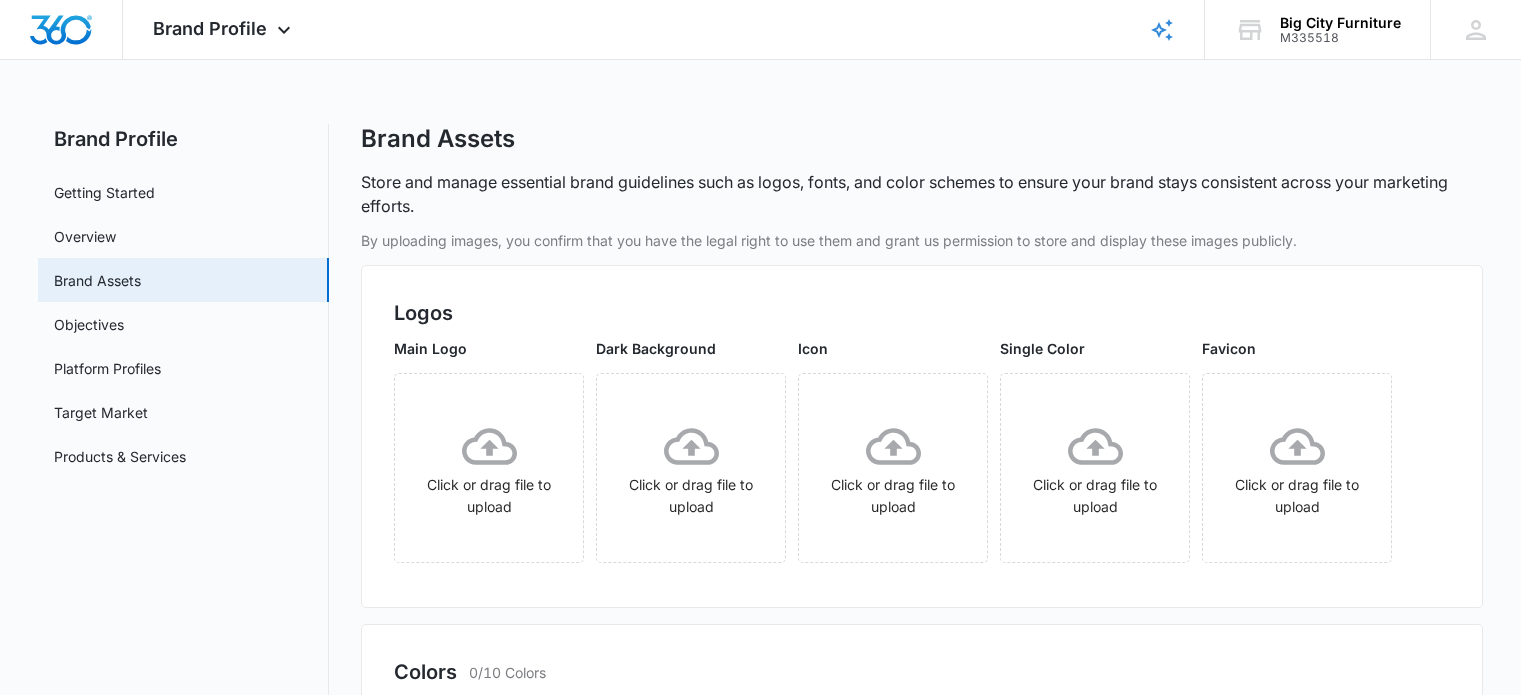 scroll, scrollTop: 0, scrollLeft: 0, axis: both 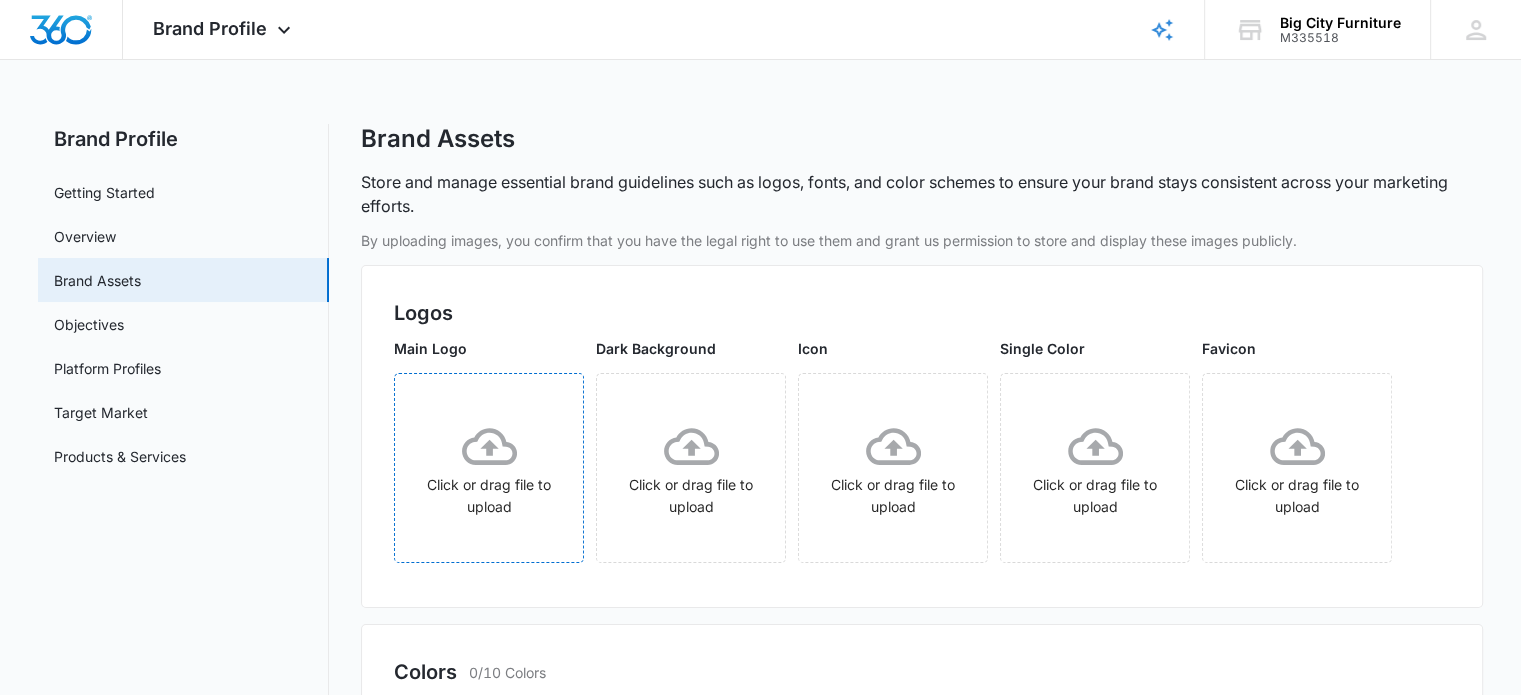 click on "Click or drag file to upload" at bounding box center [489, 468] 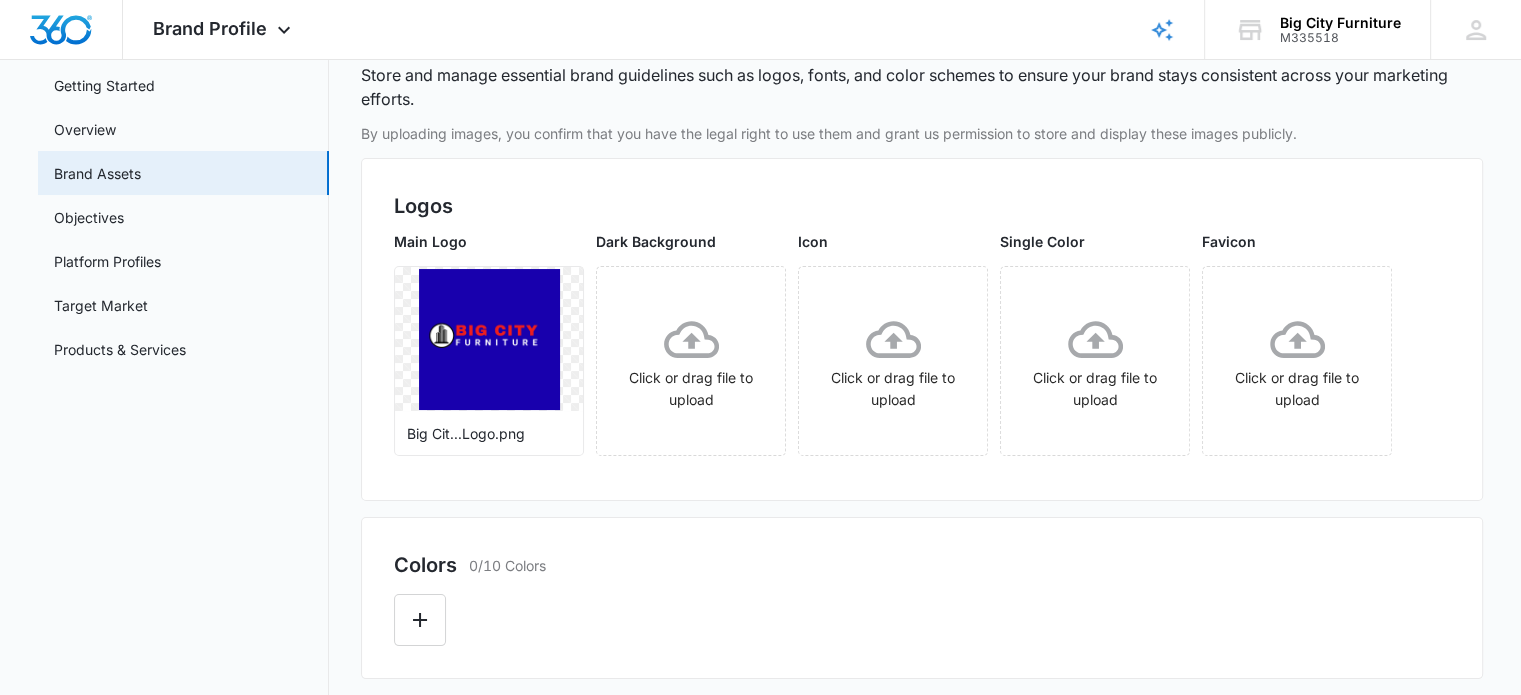 scroll, scrollTop: 108, scrollLeft: 0, axis: vertical 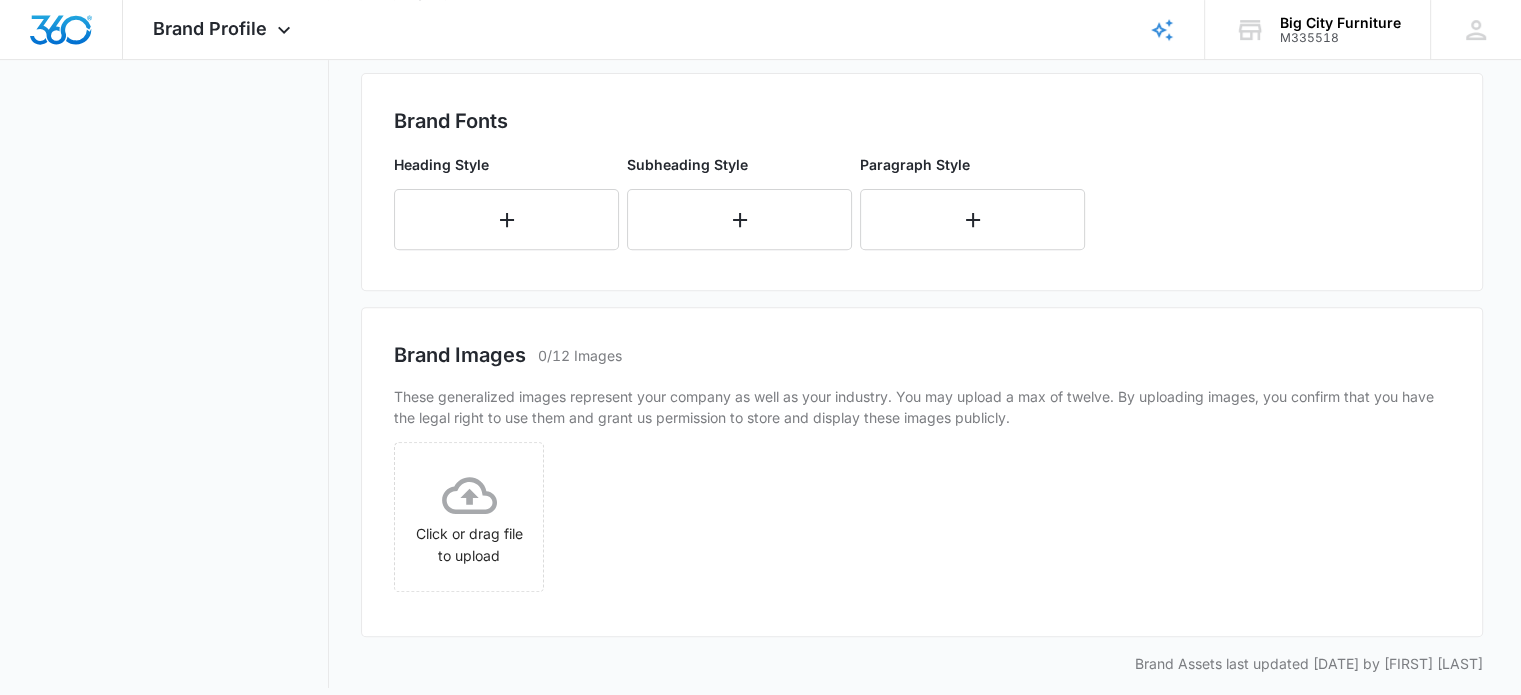 click on "Click or drag file to upload" at bounding box center (922, 523) 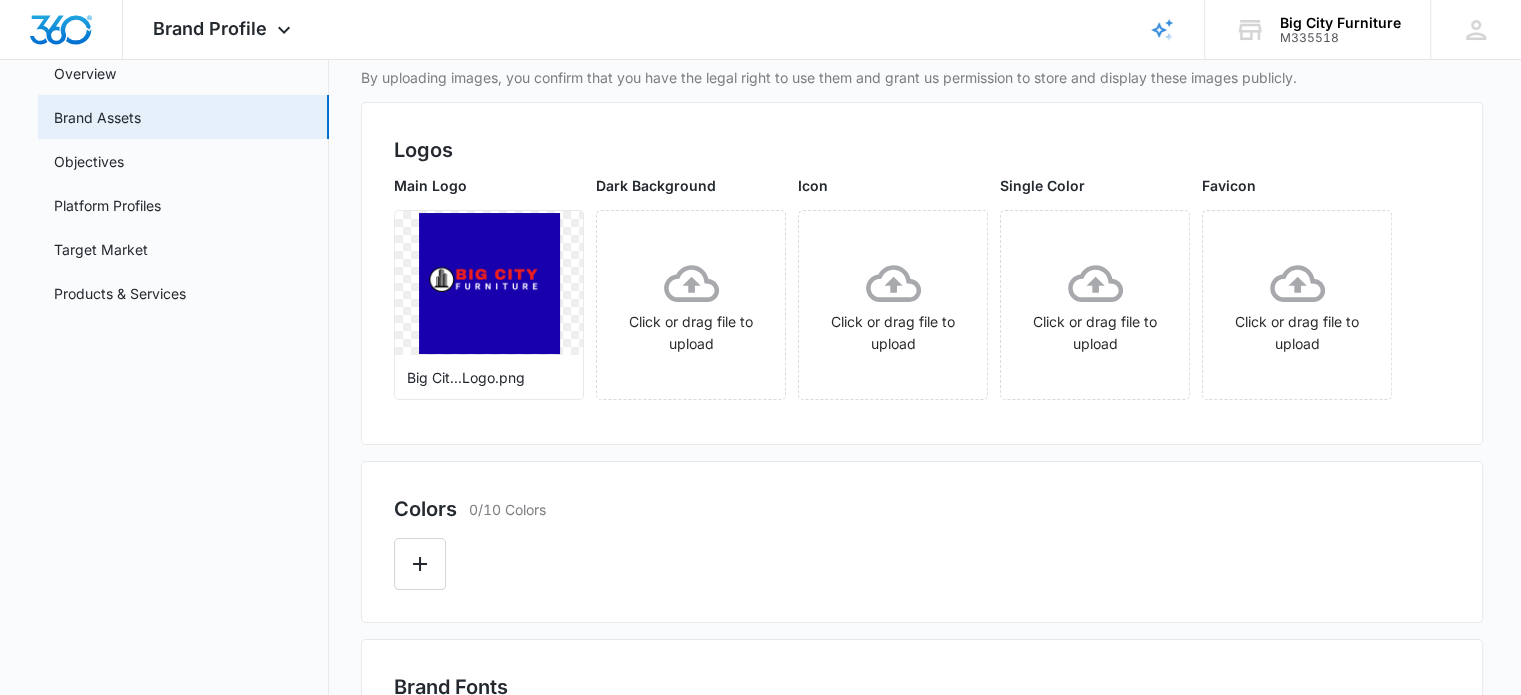 scroll, scrollTop: 160, scrollLeft: 0, axis: vertical 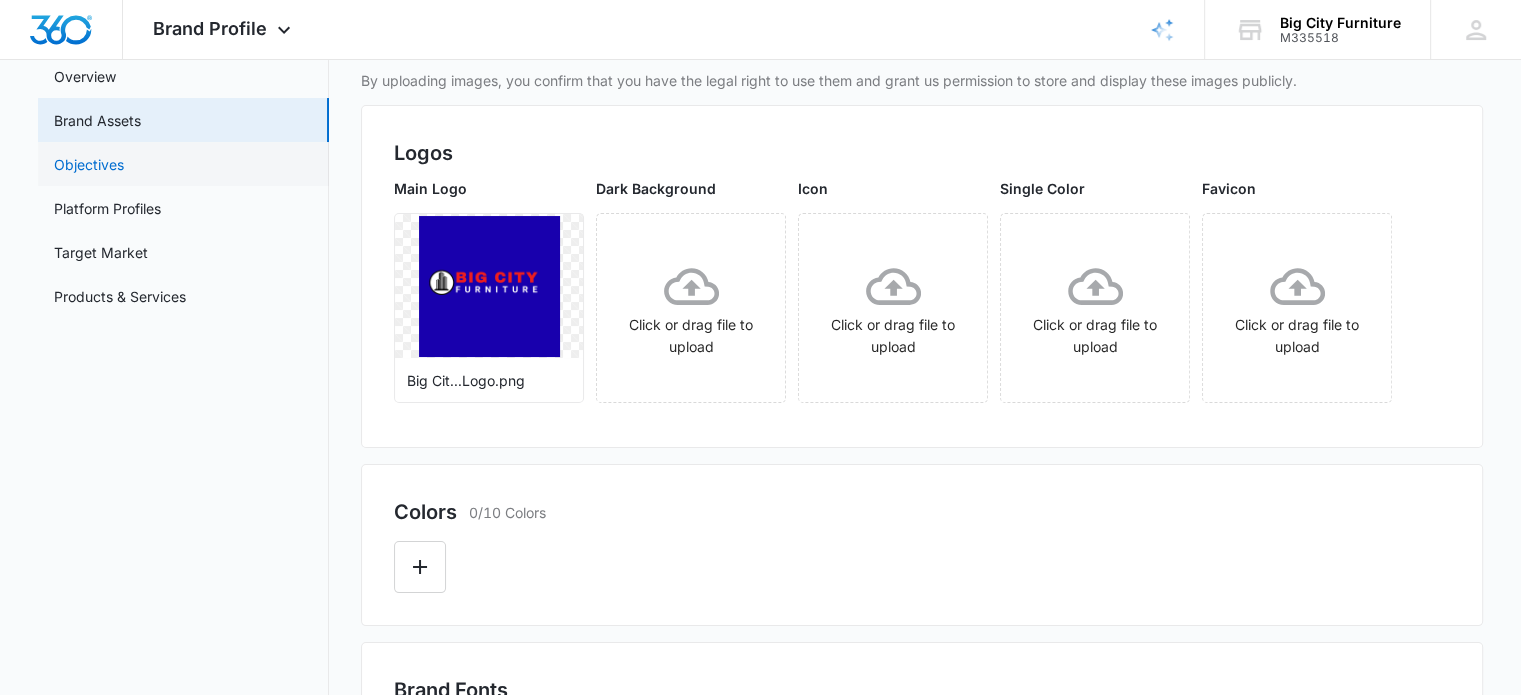 click on "Objectives" at bounding box center [89, 164] 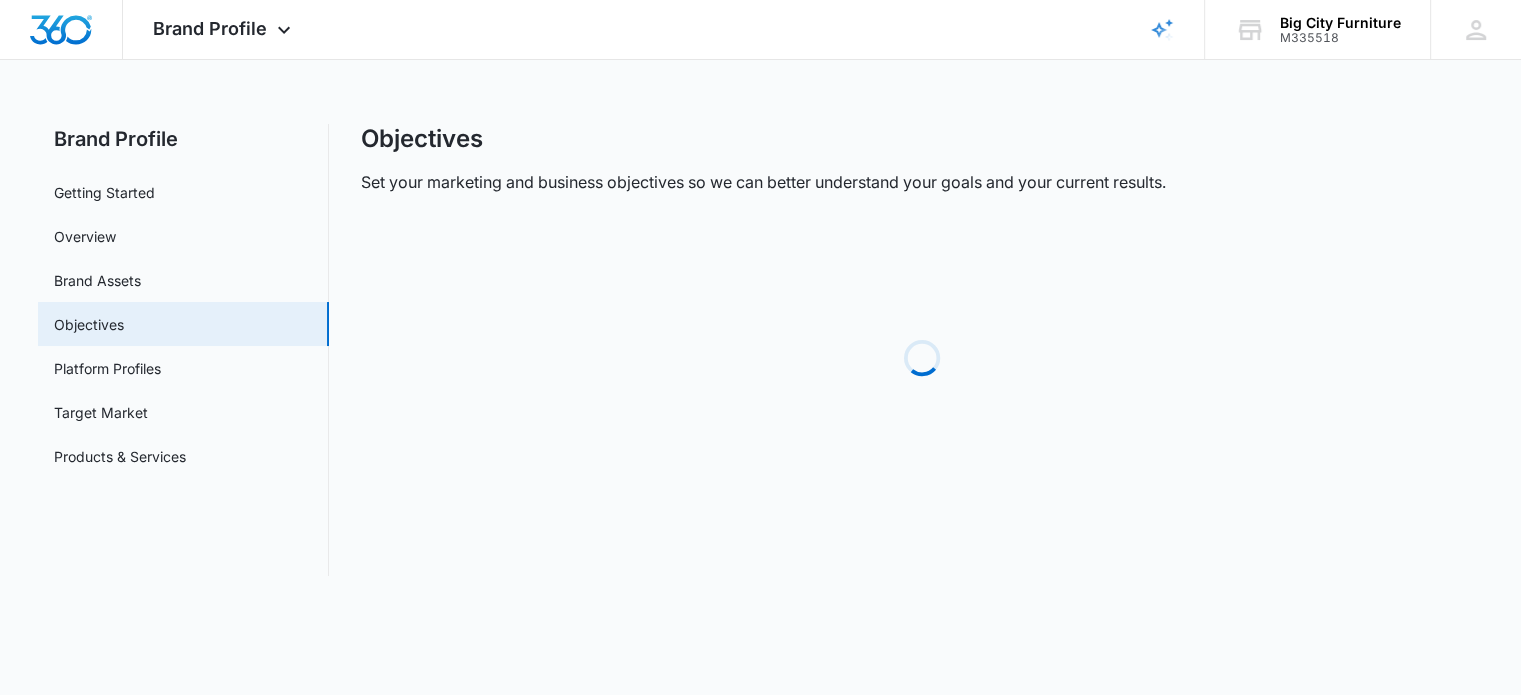 scroll, scrollTop: 0, scrollLeft: 0, axis: both 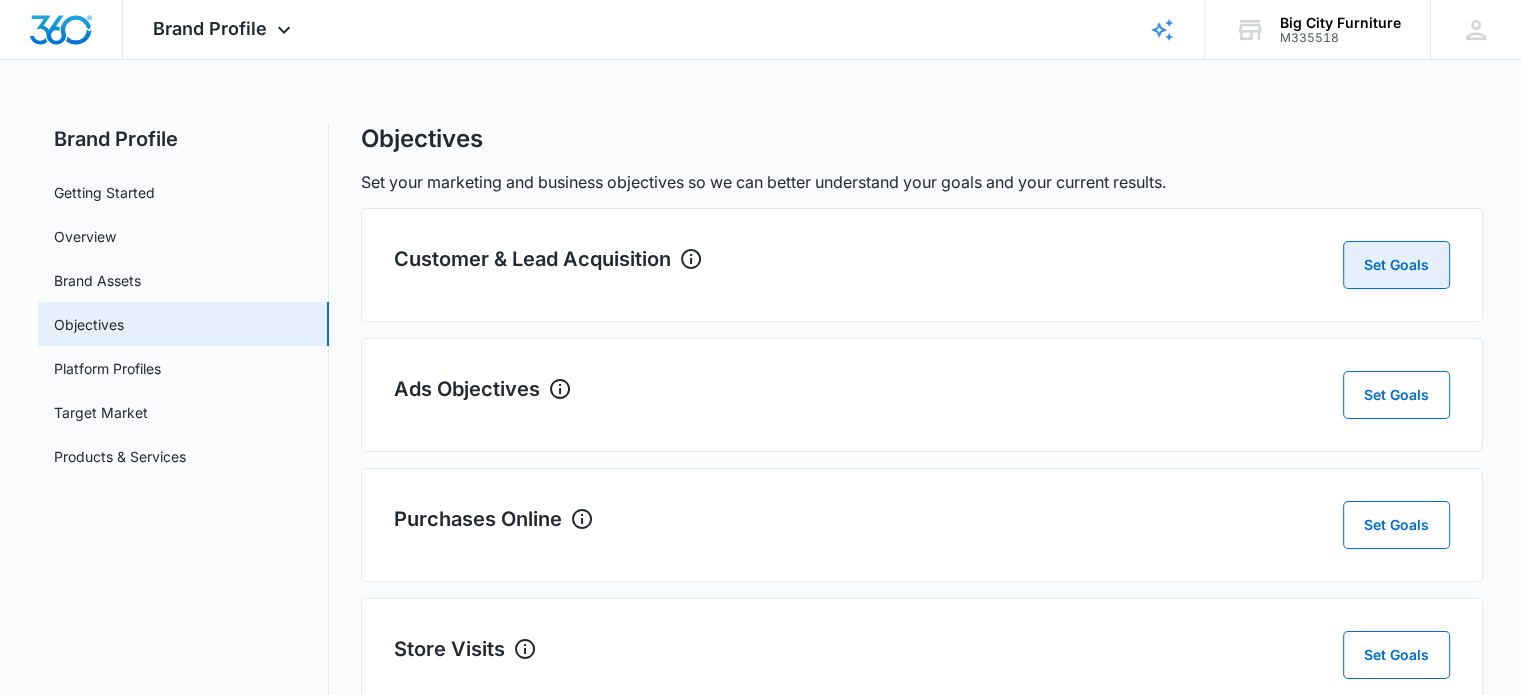 click on "Set Goals" at bounding box center (1396, 265) 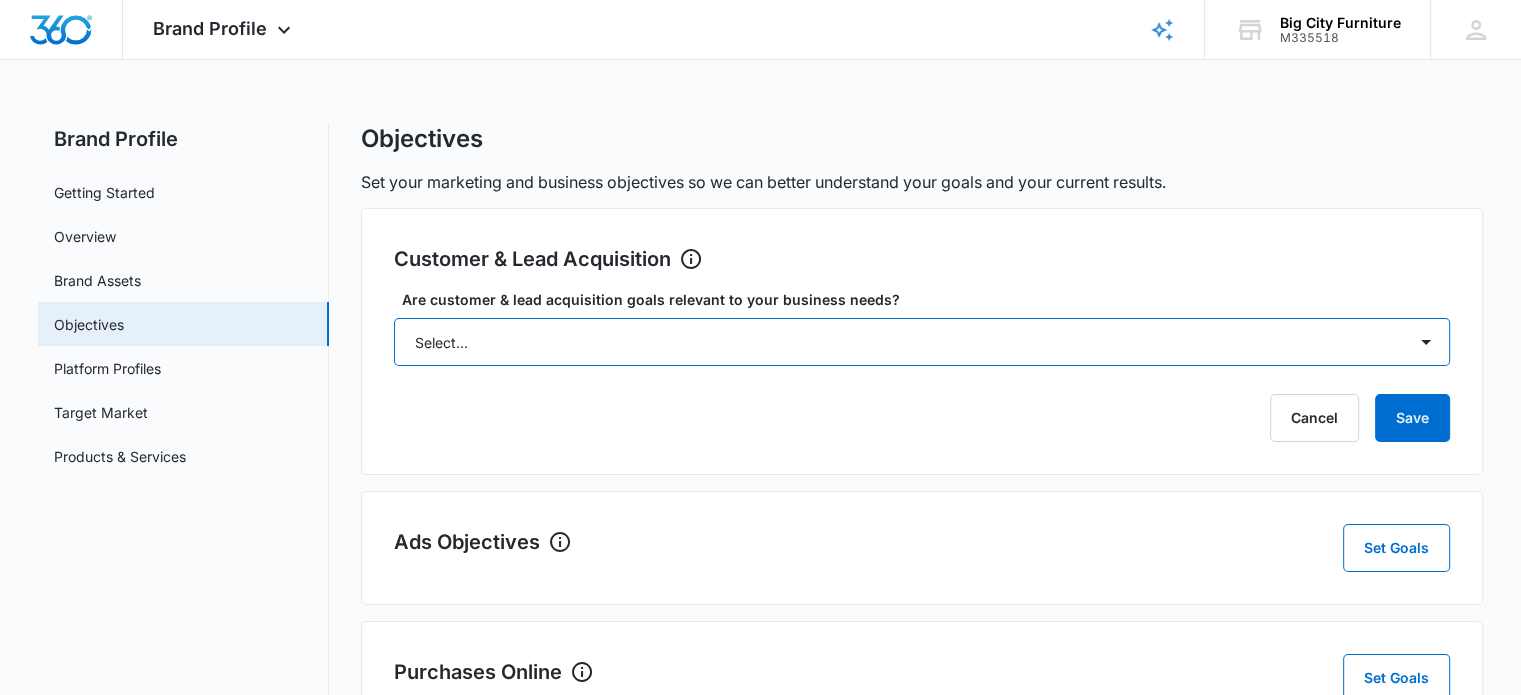 click on "Select... Yes No Yes, but don't currently have the data" at bounding box center [922, 342] 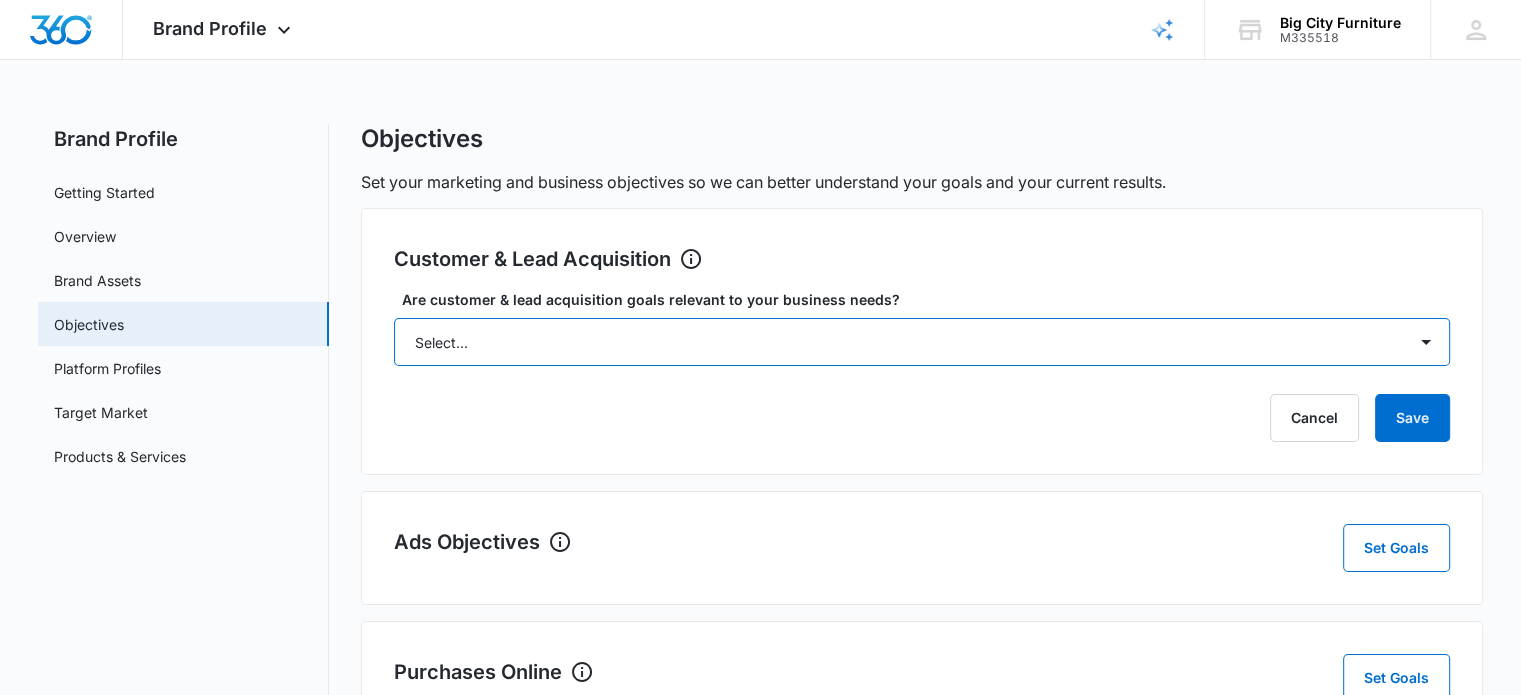 click on "Select... Yes No Yes, but don't currently have the data" at bounding box center (922, 342) 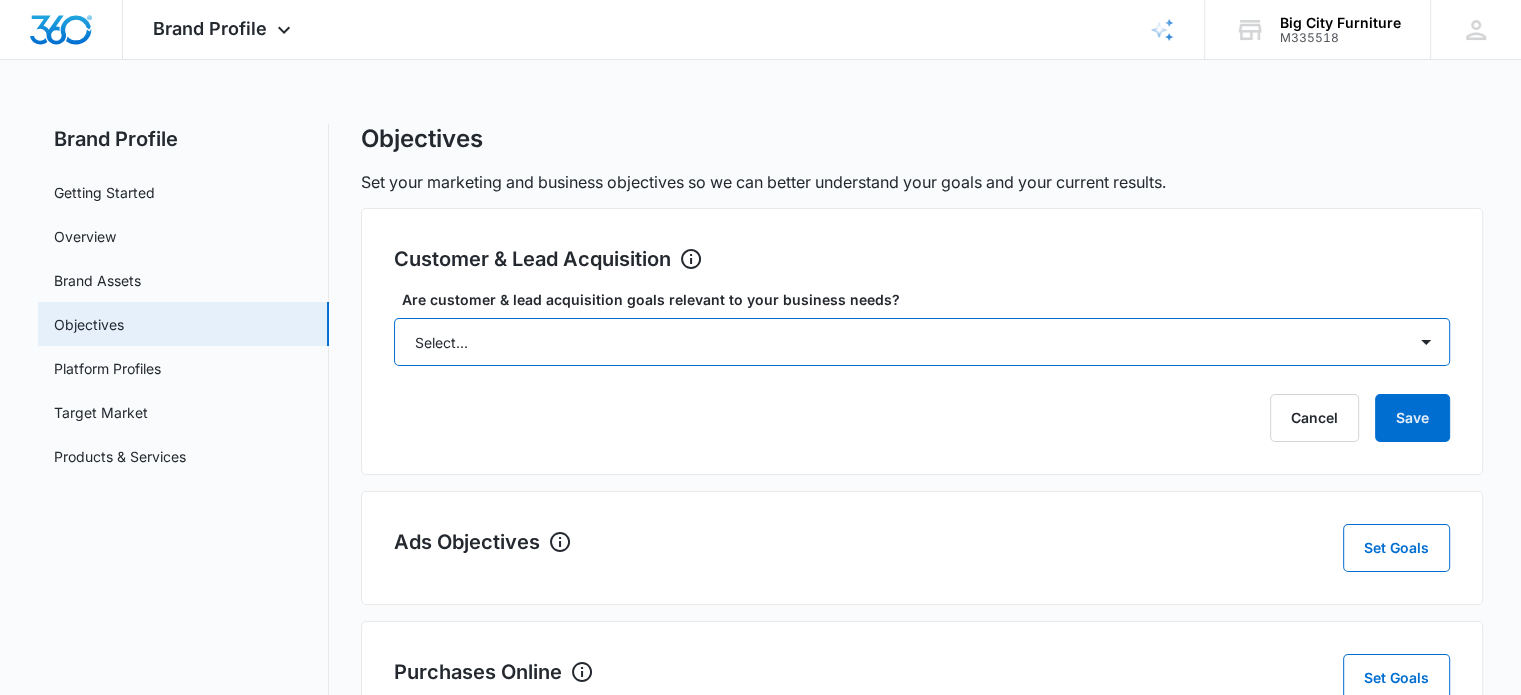 select on "yes, but later" 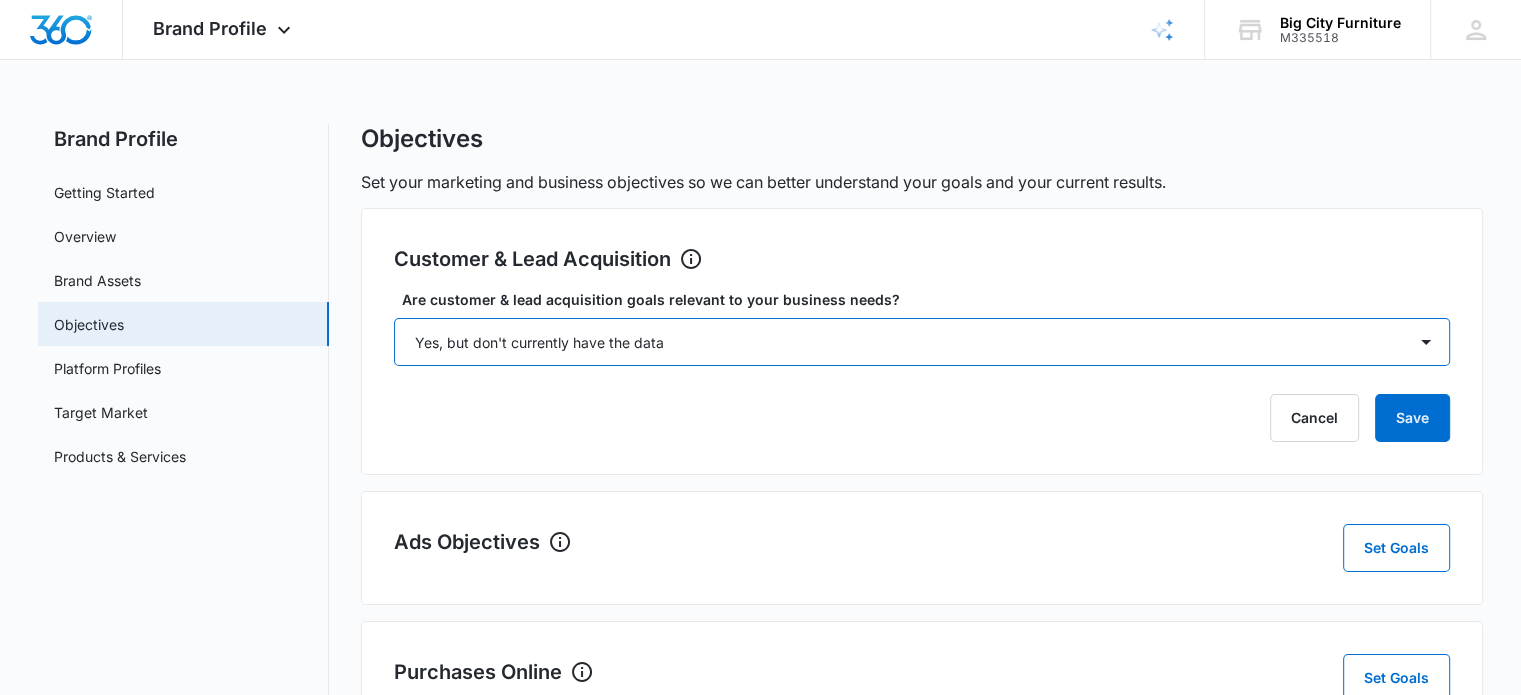 click on "Select... Yes No Yes, but don't currently have the data" at bounding box center [922, 342] 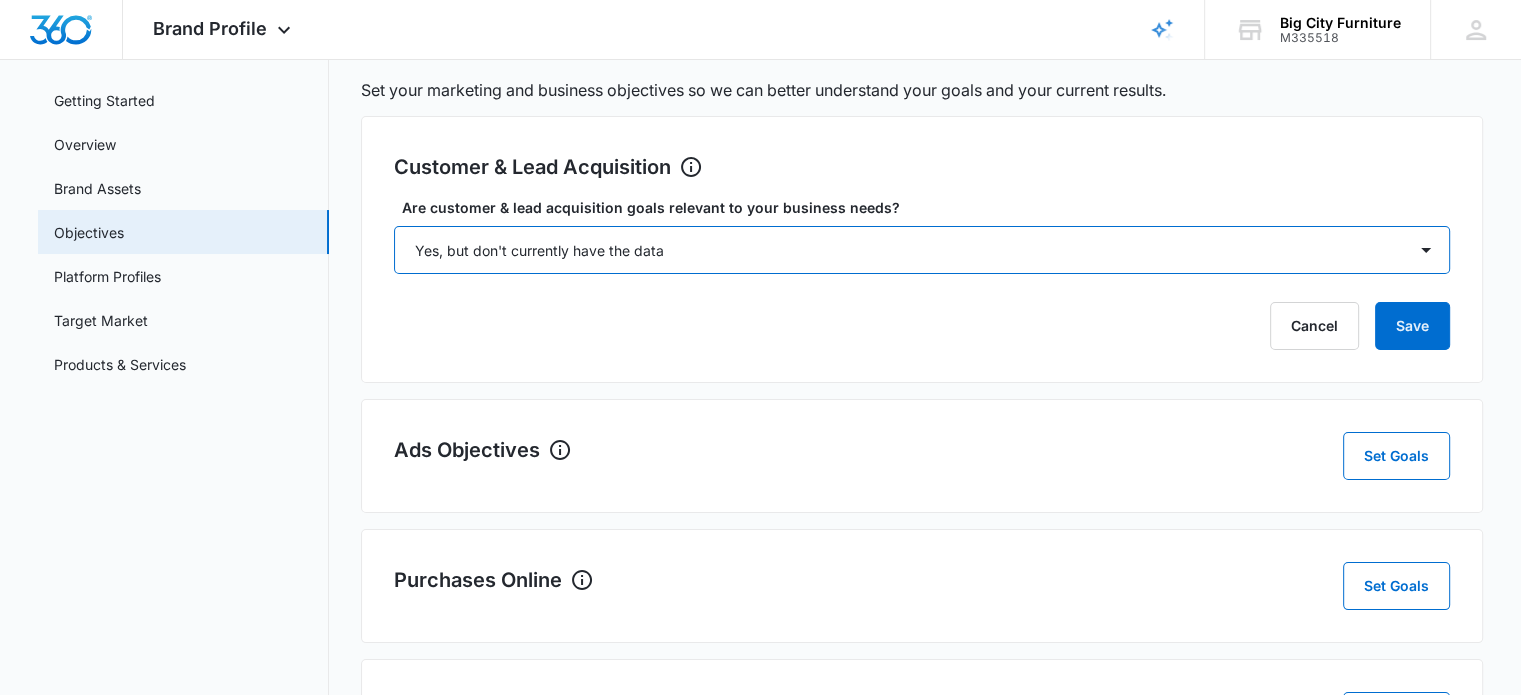 scroll, scrollTop: 99, scrollLeft: 0, axis: vertical 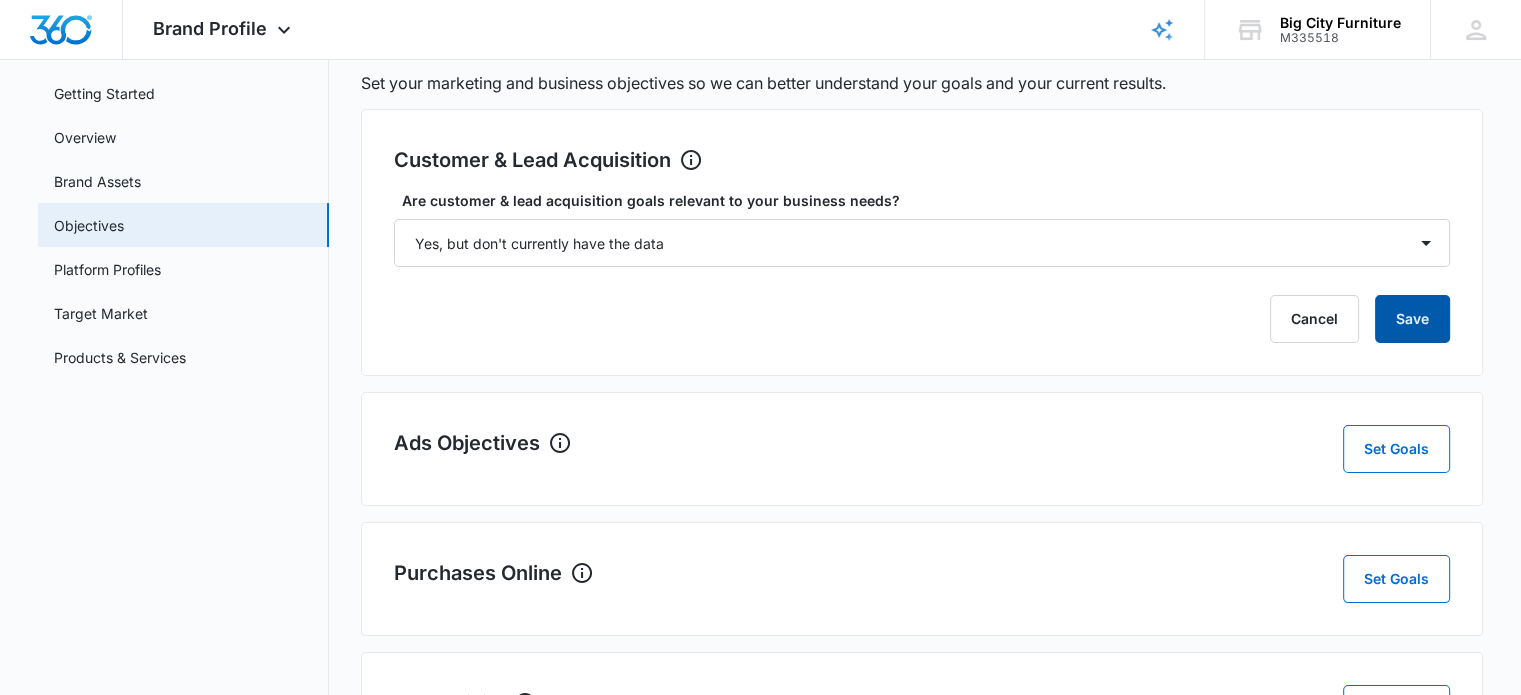 click on "Save" at bounding box center [1412, 319] 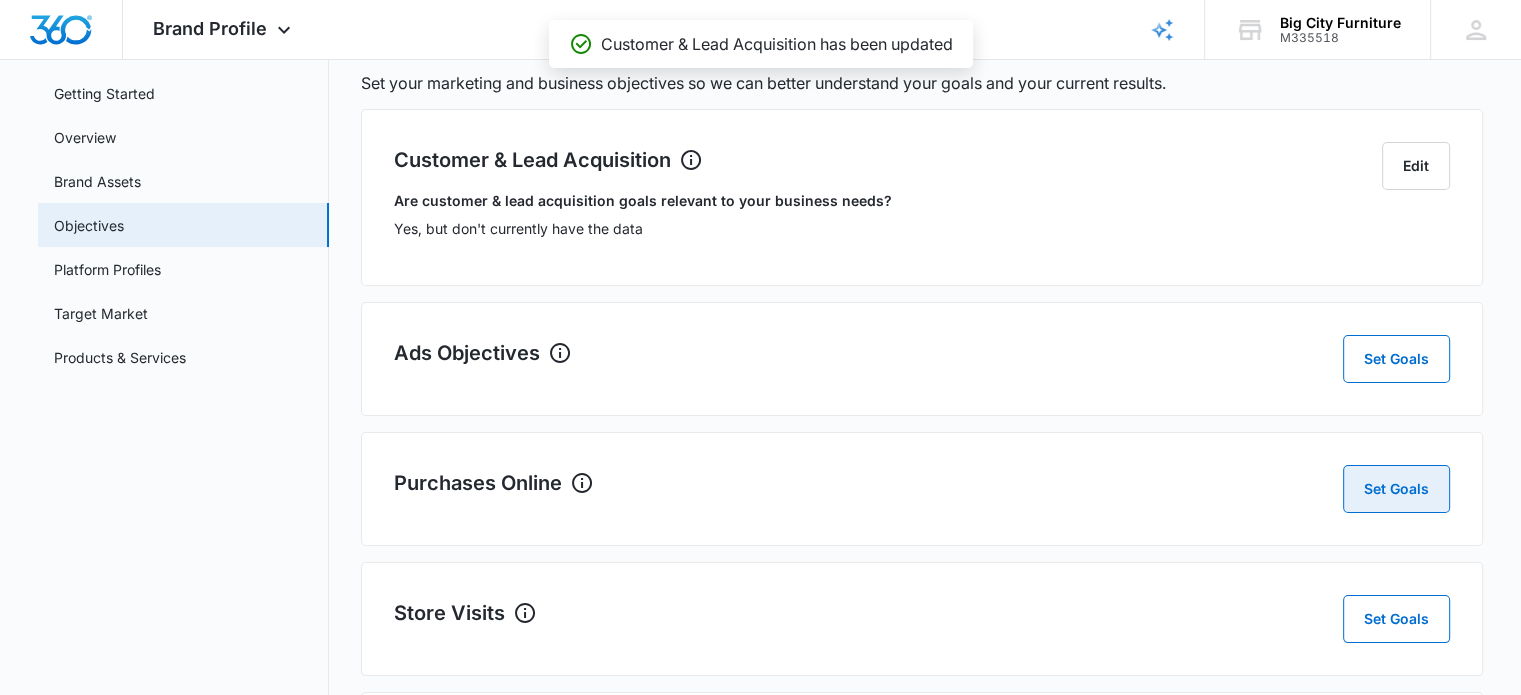 click on "Set Goals" at bounding box center (1396, 489) 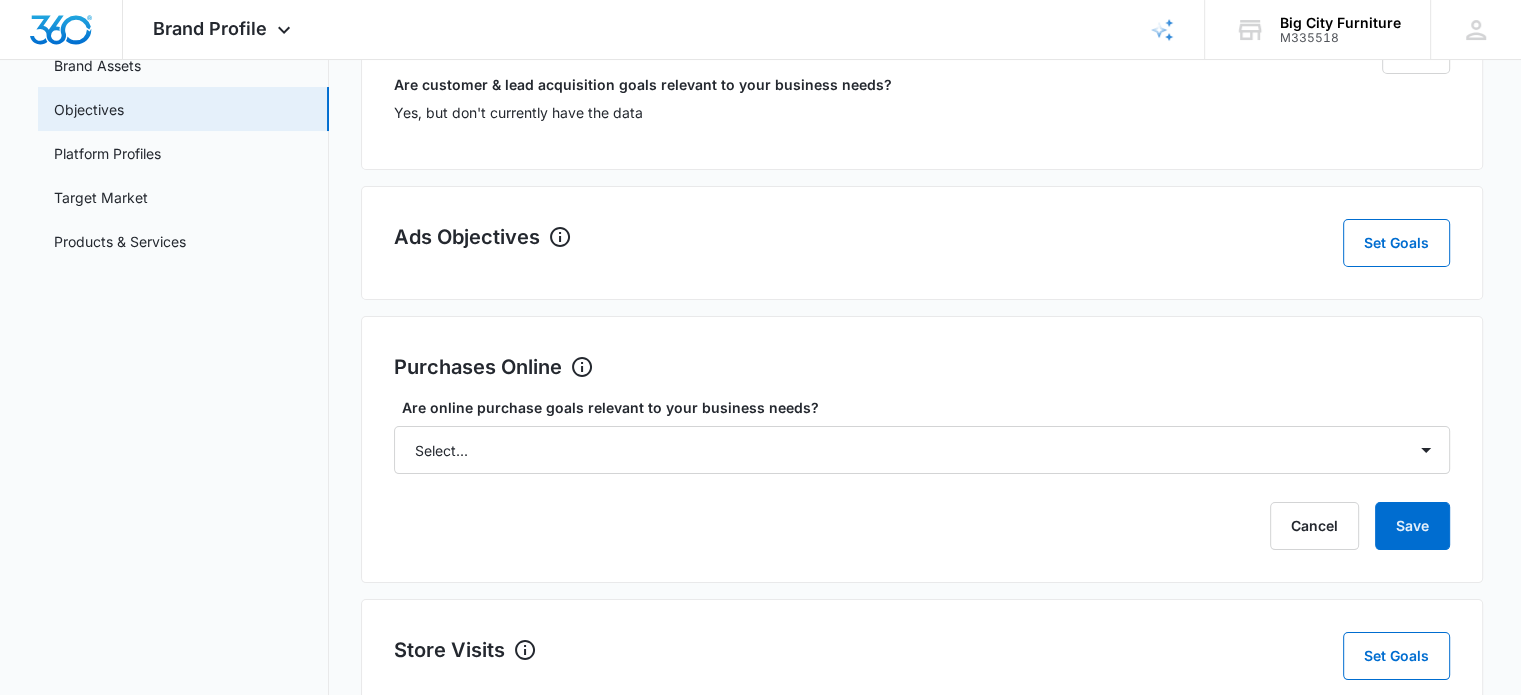 scroll, scrollTop: 222, scrollLeft: 0, axis: vertical 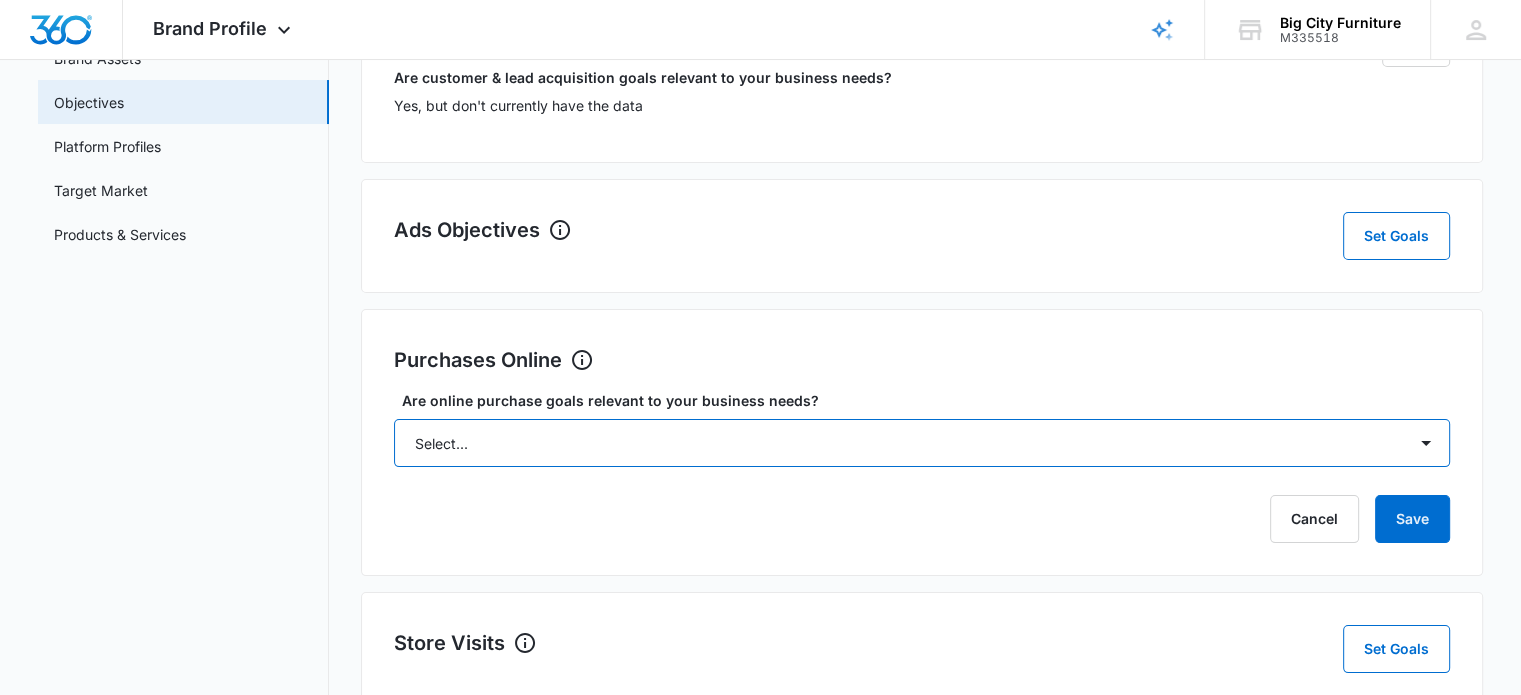 click on "Select... Yes No Yes, but don't currently have the data" at bounding box center (922, 443) 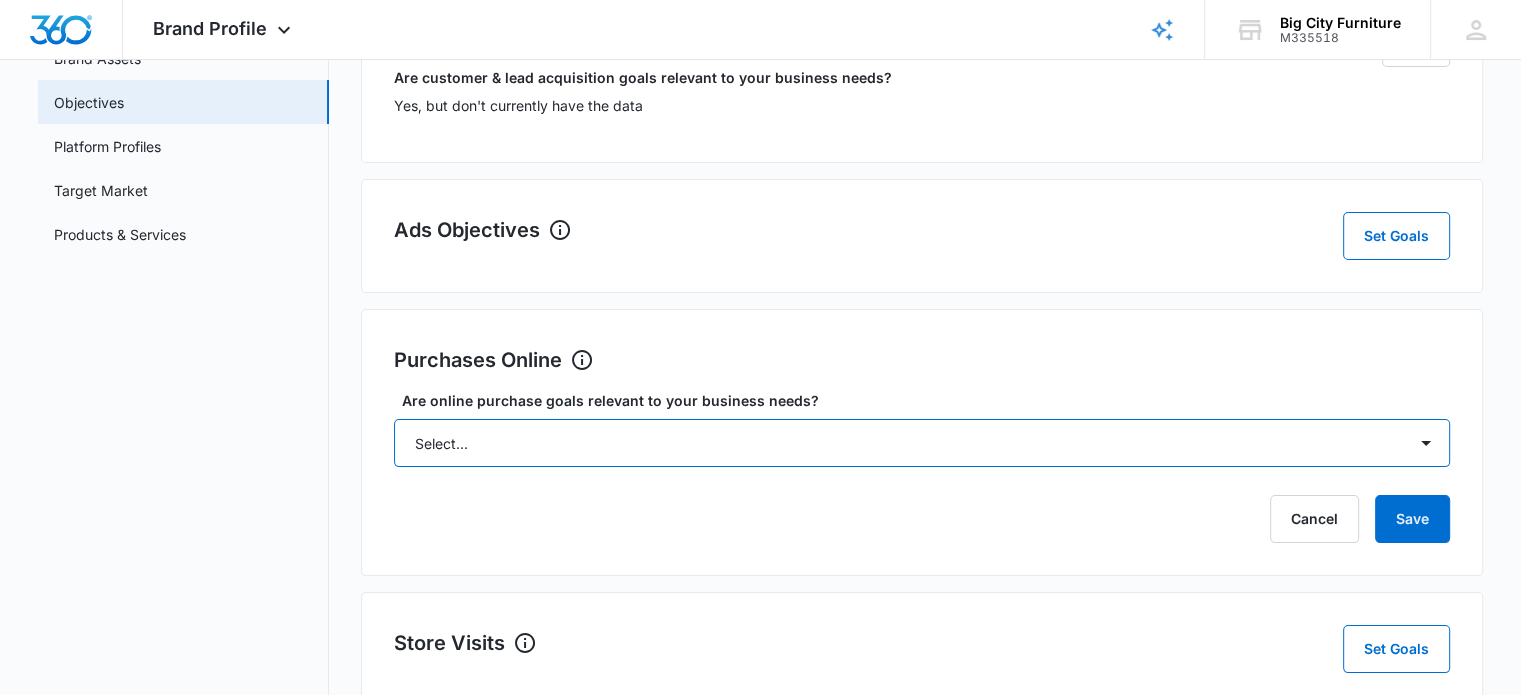 select on "yes, but later" 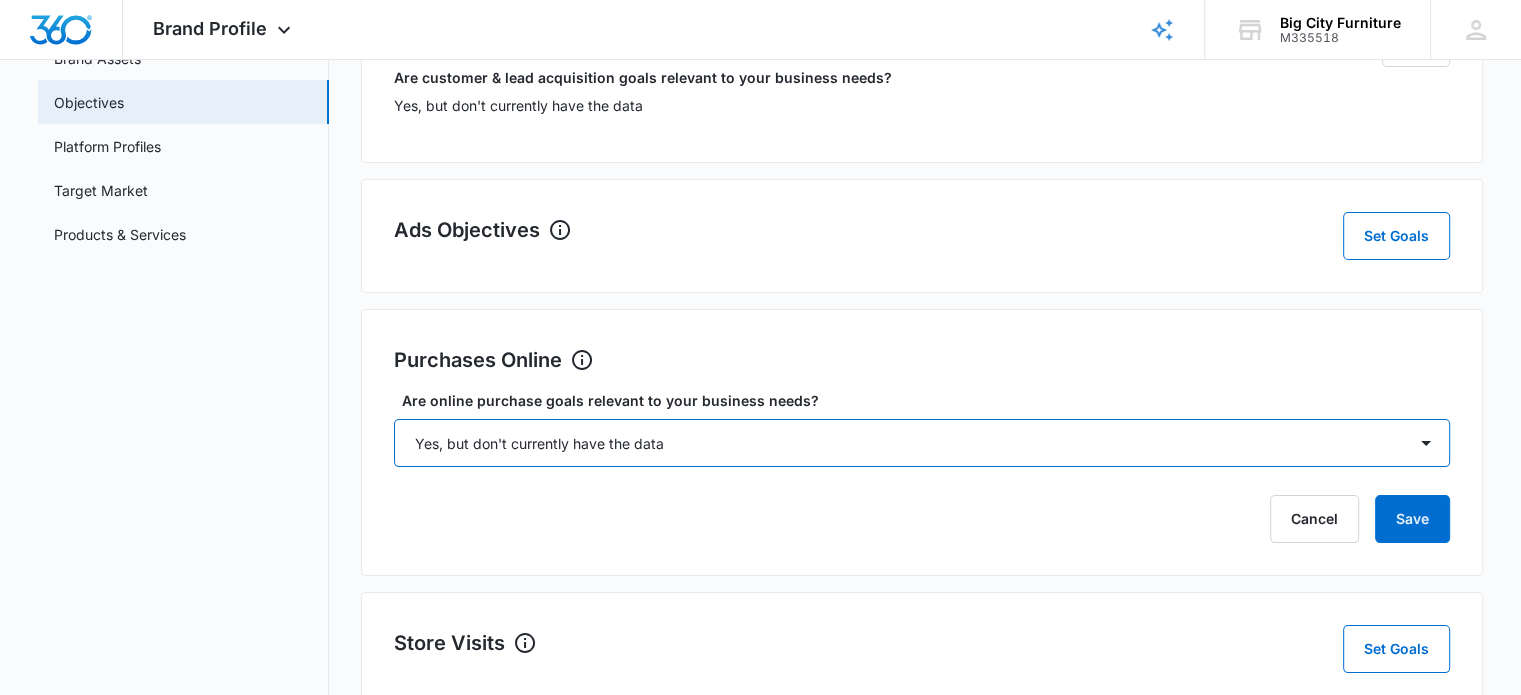 click on "Select... Yes No Yes, but don't currently have the data" at bounding box center (922, 443) 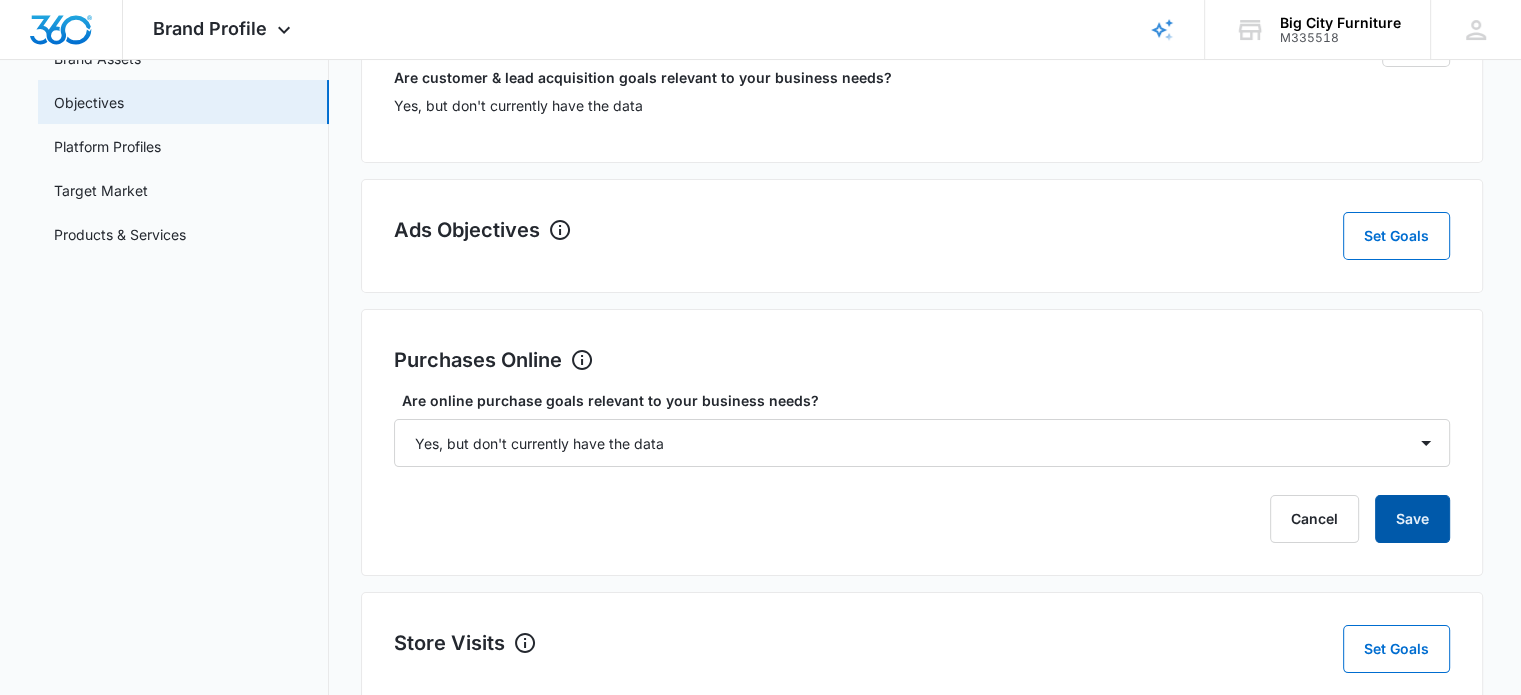 click on "Save" at bounding box center (1412, 519) 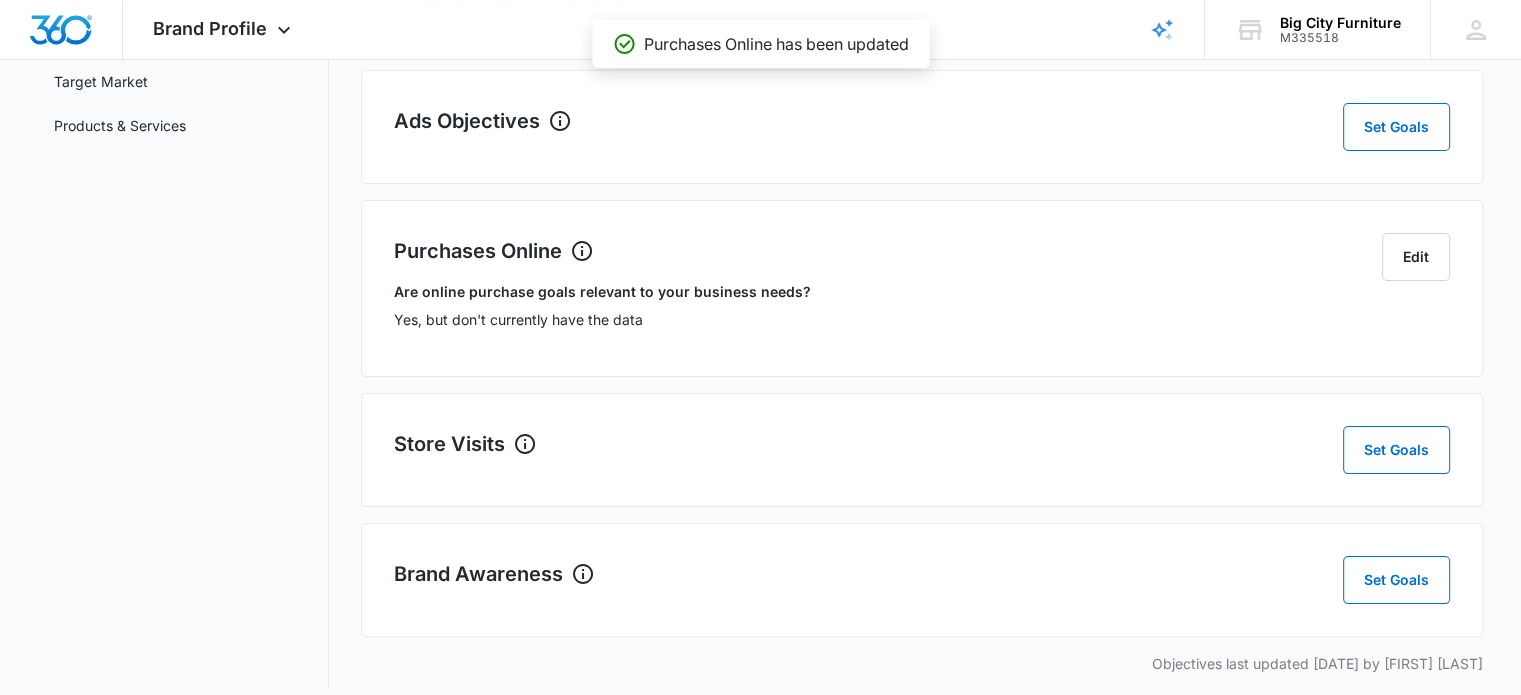 scroll, scrollTop: 345, scrollLeft: 0, axis: vertical 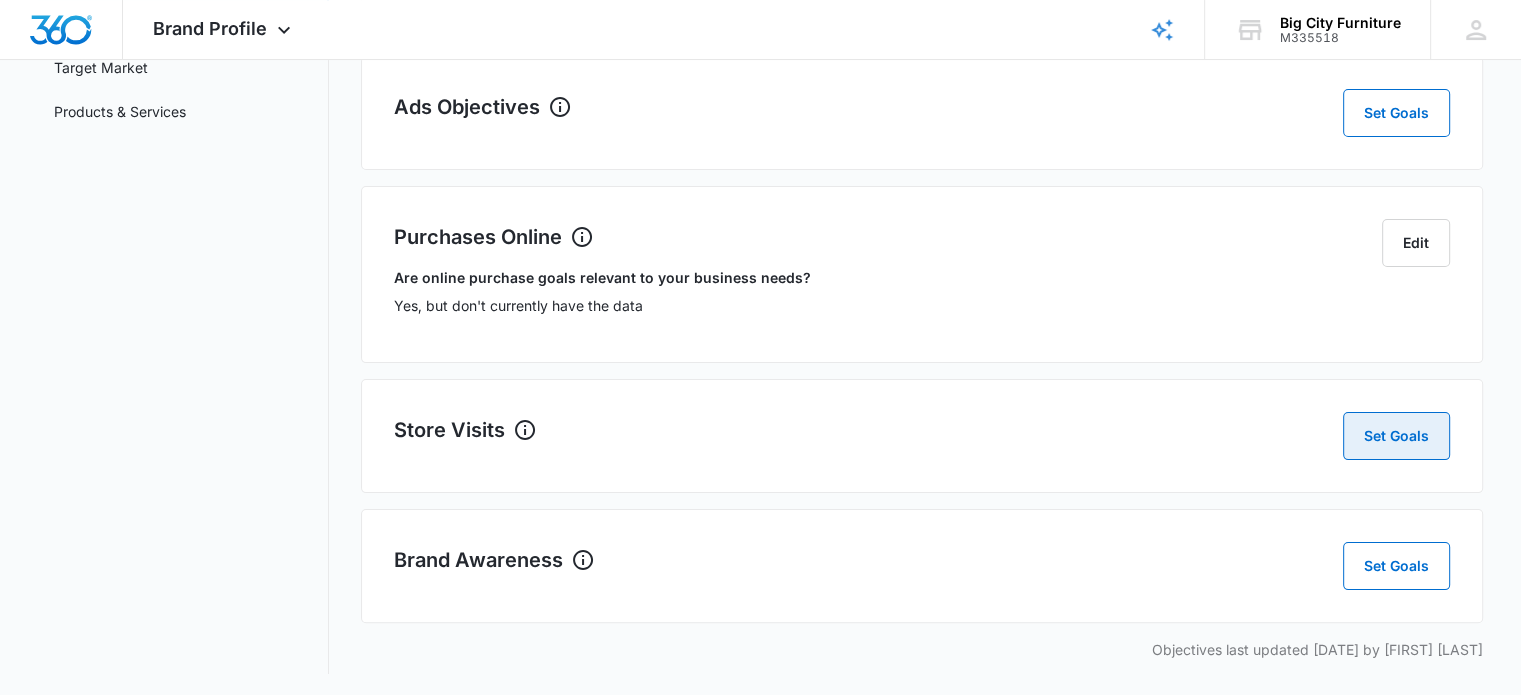 click on "Set Goals" at bounding box center [1396, 436] 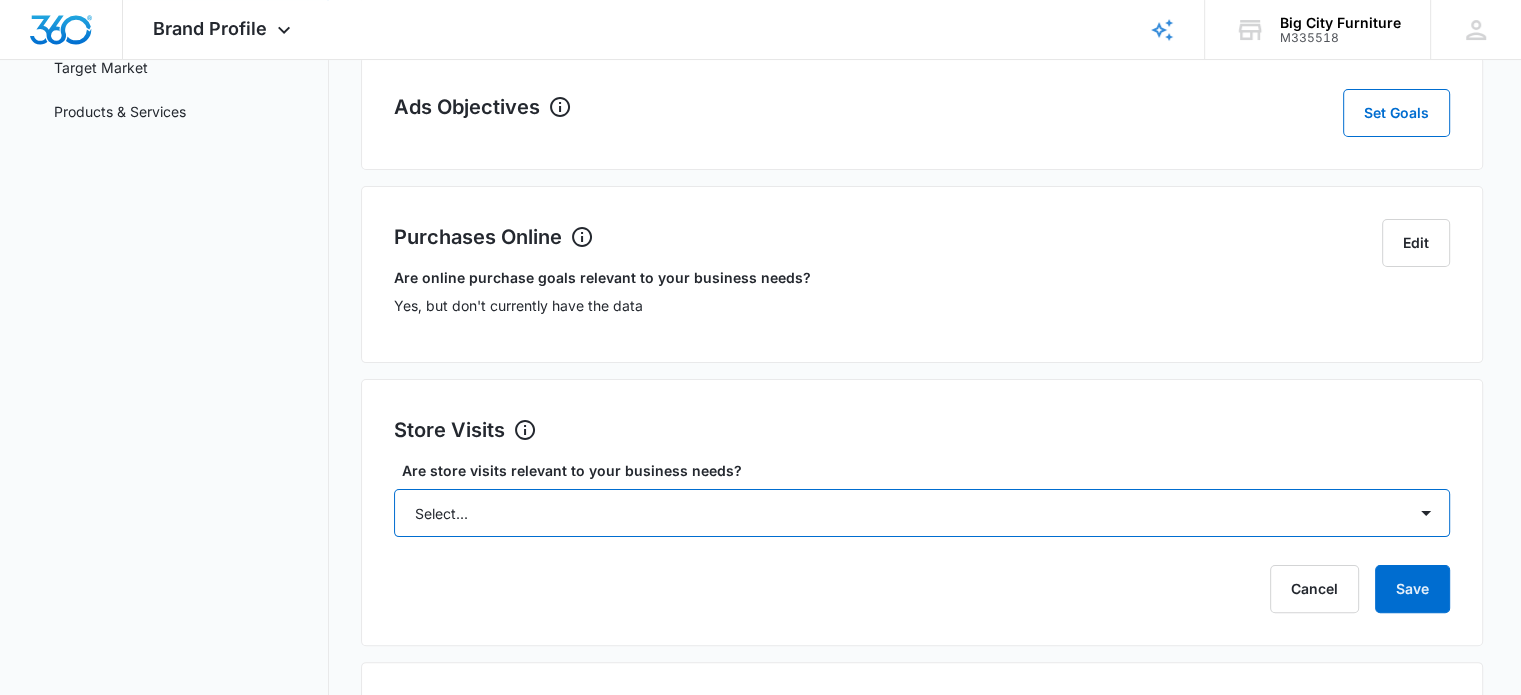 click on "Select... Yes No Yes, but don't currently have the data" at bounding box center (922, 513) 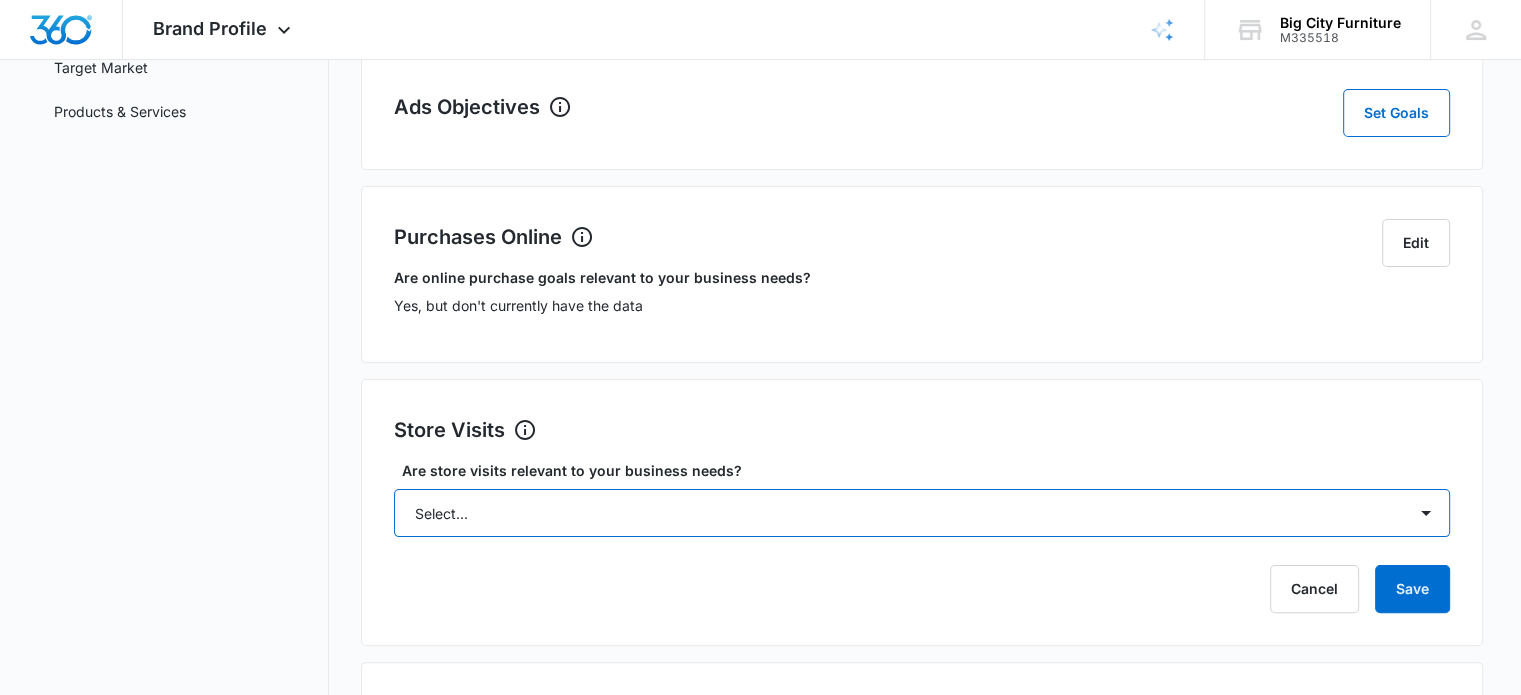 select on "yes" 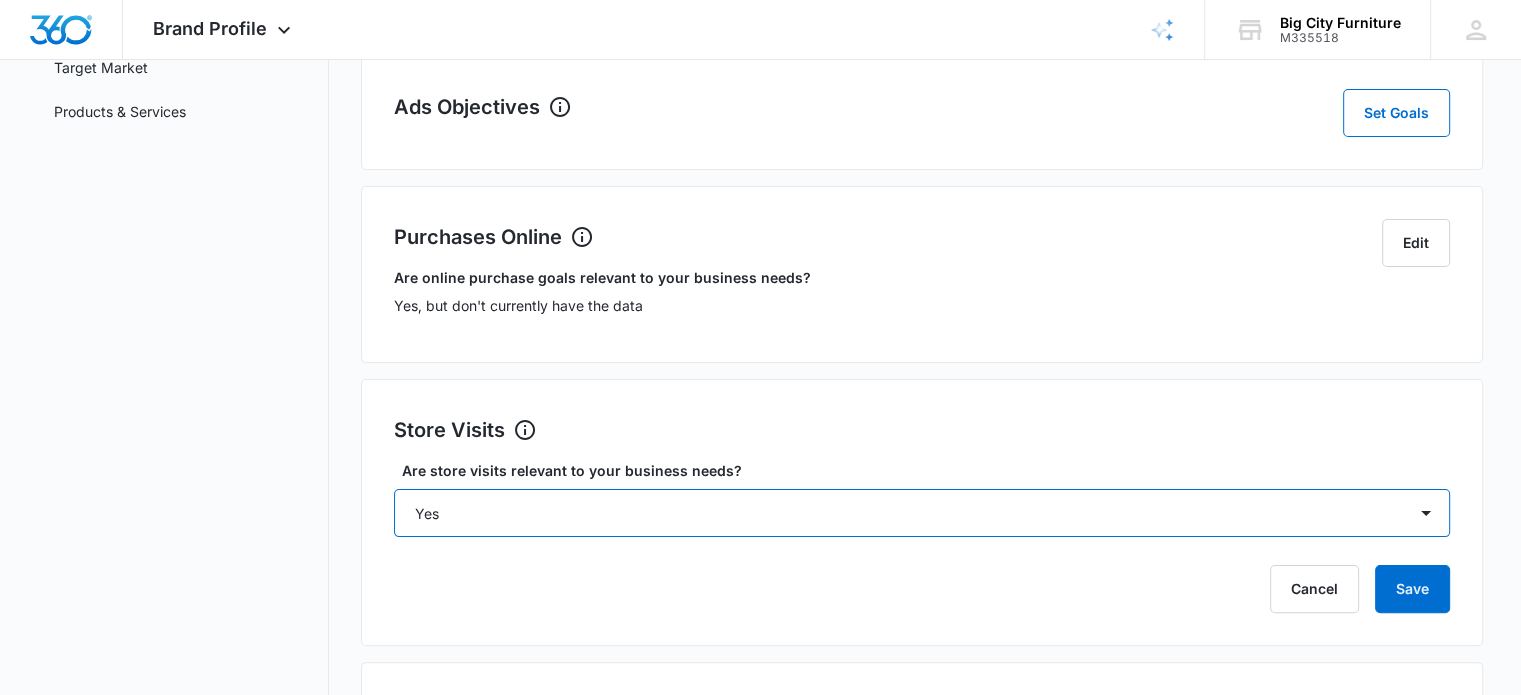 click on "Select... Yes No Yes, but don't currently have the data" at bounding box center [922, 513] 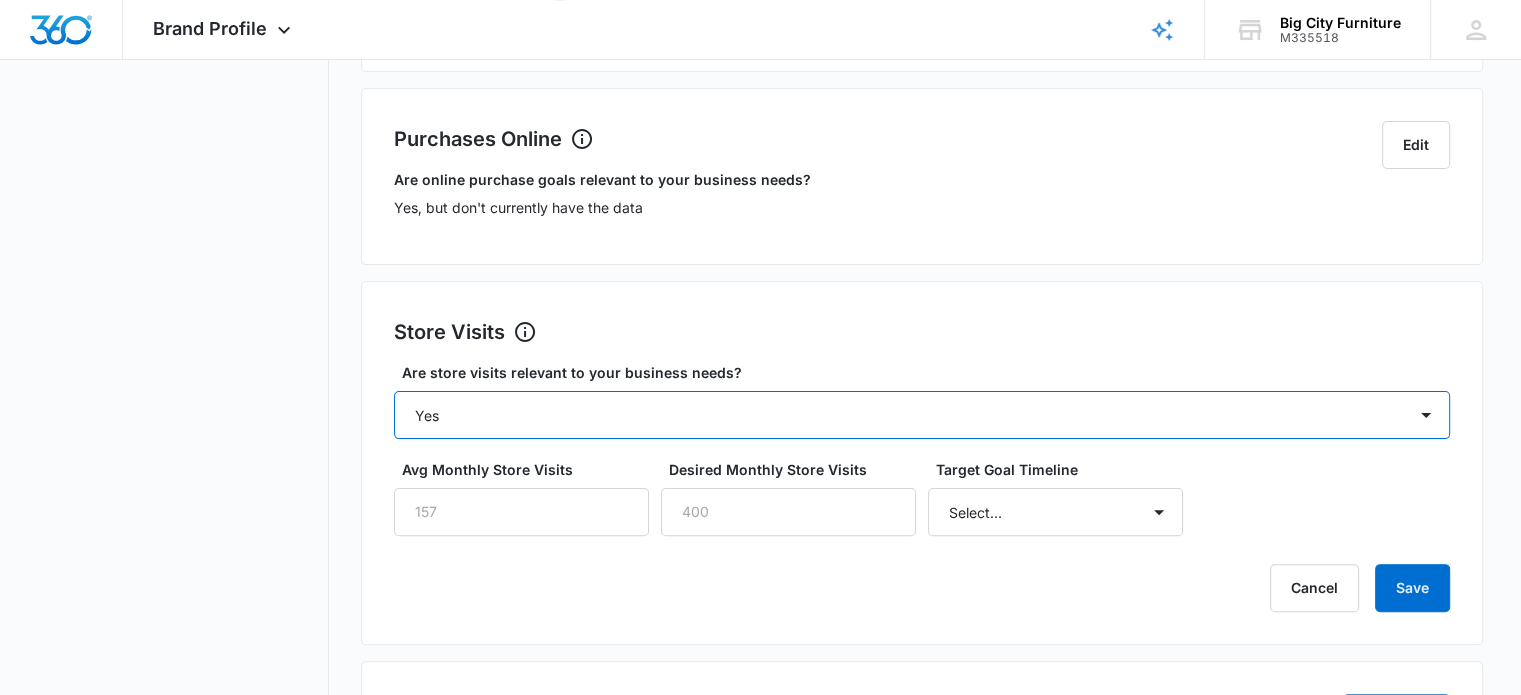 scroll, scrollTop: 449, scrollLeft: 0, axis: vertical 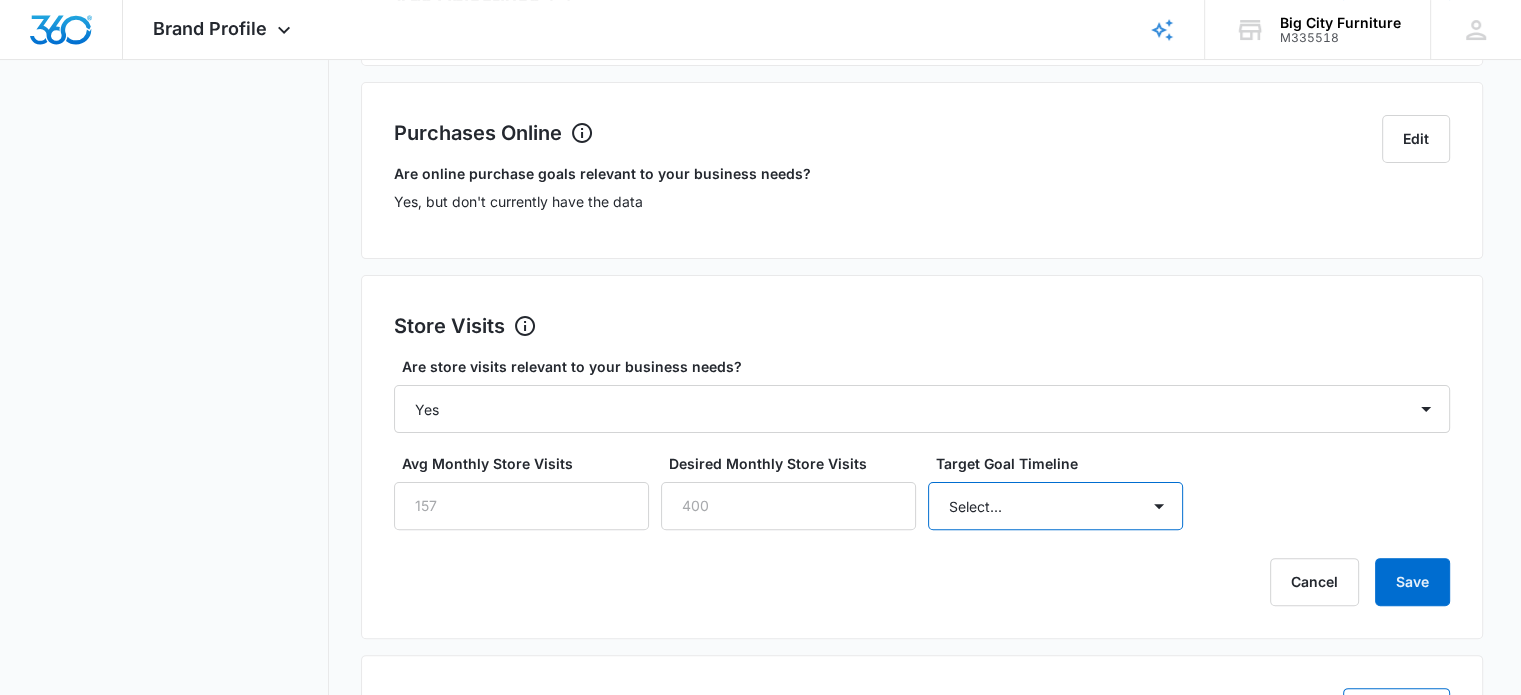 click on "Select... 3 months 6 months 1 year 2+ years" at bounding box center (1055, 506) 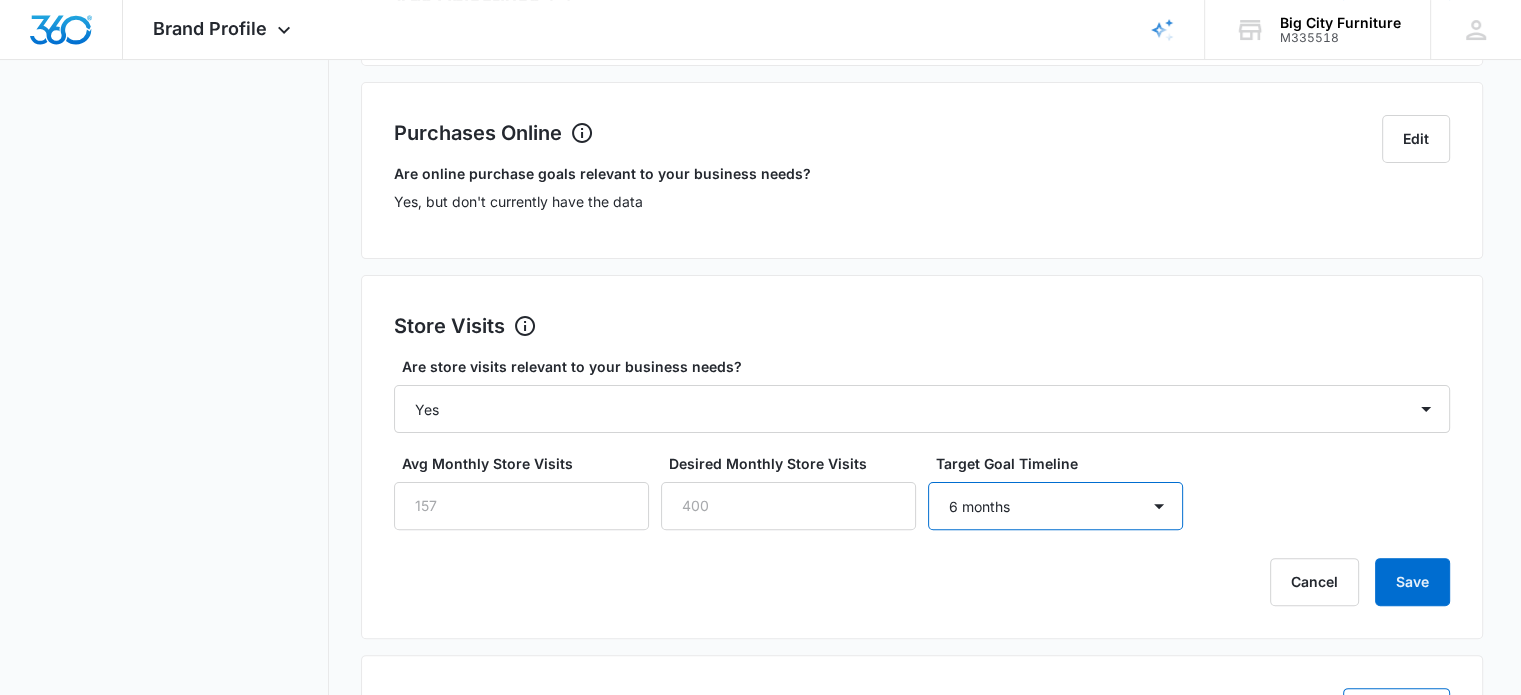 click on "Select... 3 months 6 months 1 year 2+ years" at bounding box center [1055, 506] 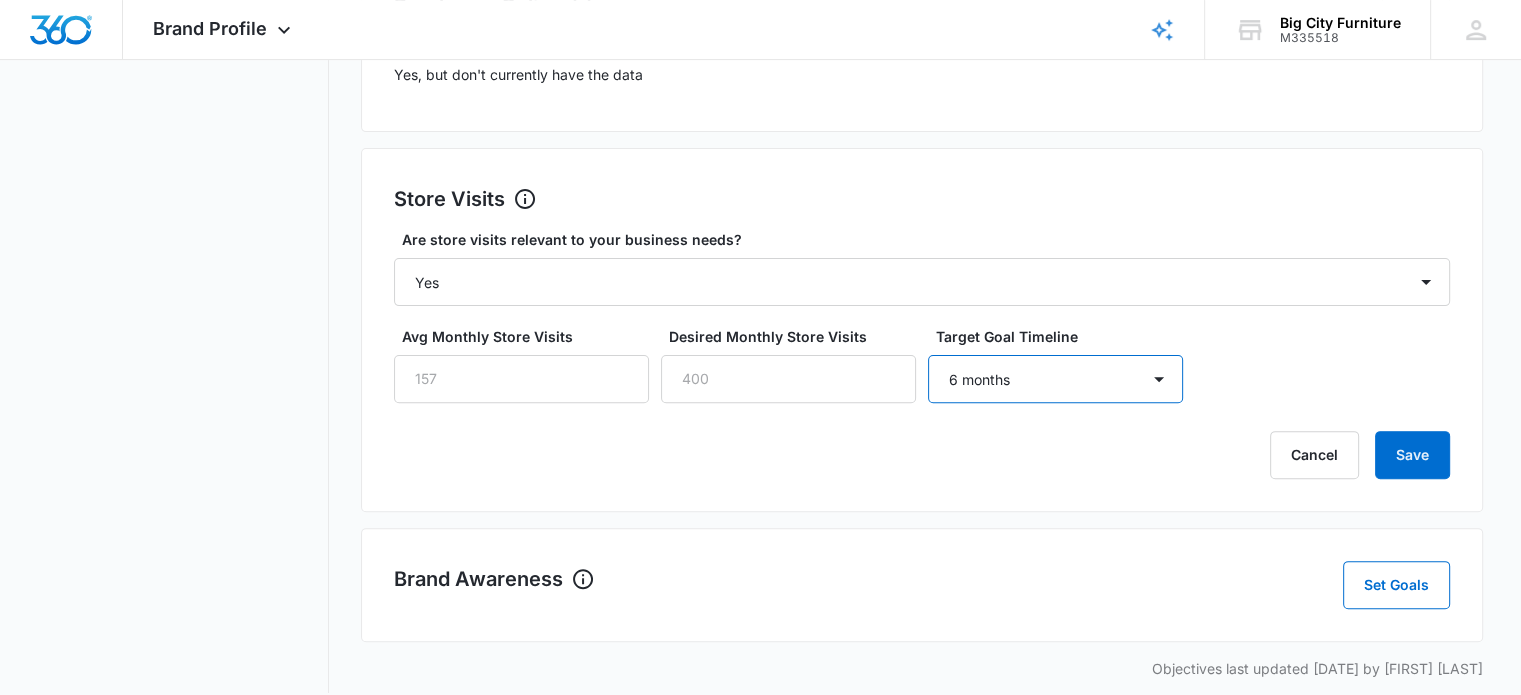 scroll, scrollTop: 581, scrollLeft: 0, axis: vertical 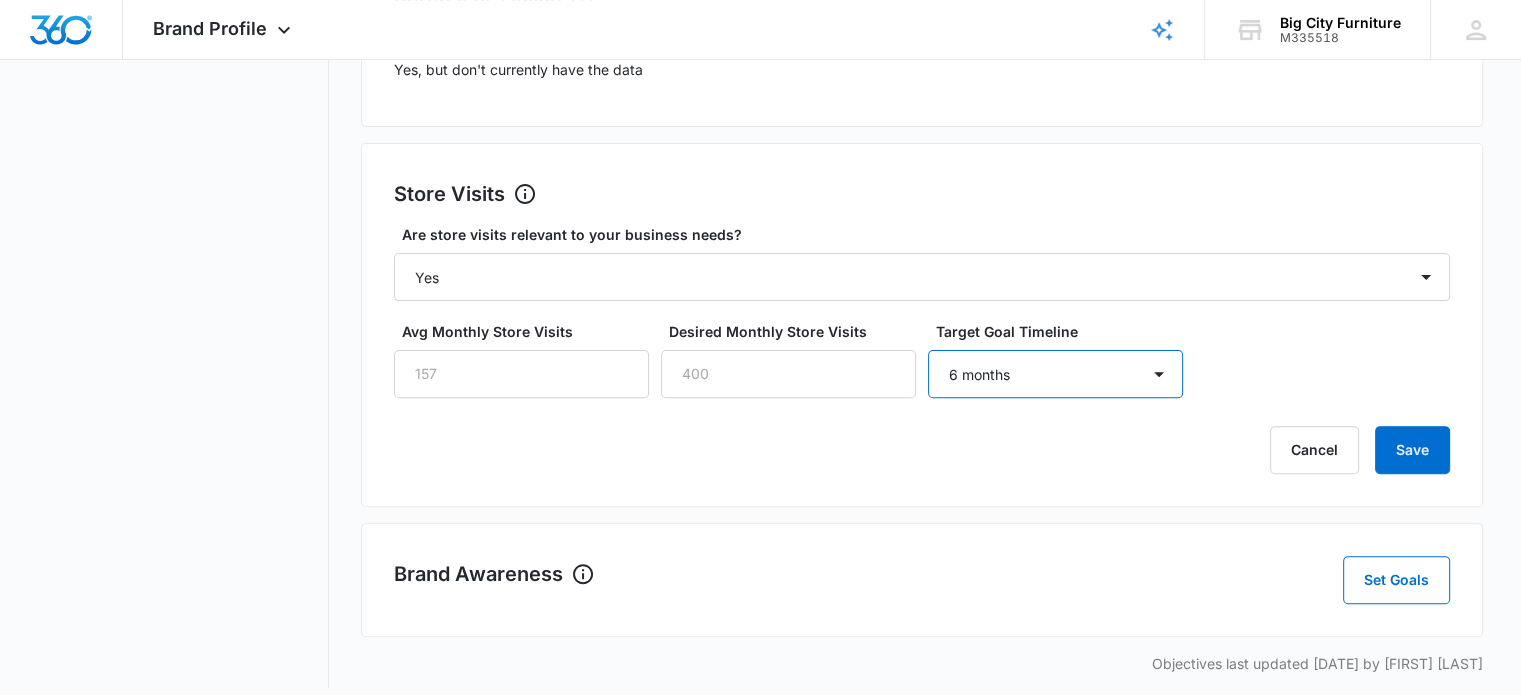 click on "Select... 3 months 6 months 1 year 2+ years" at bounding box center (1055, 374) 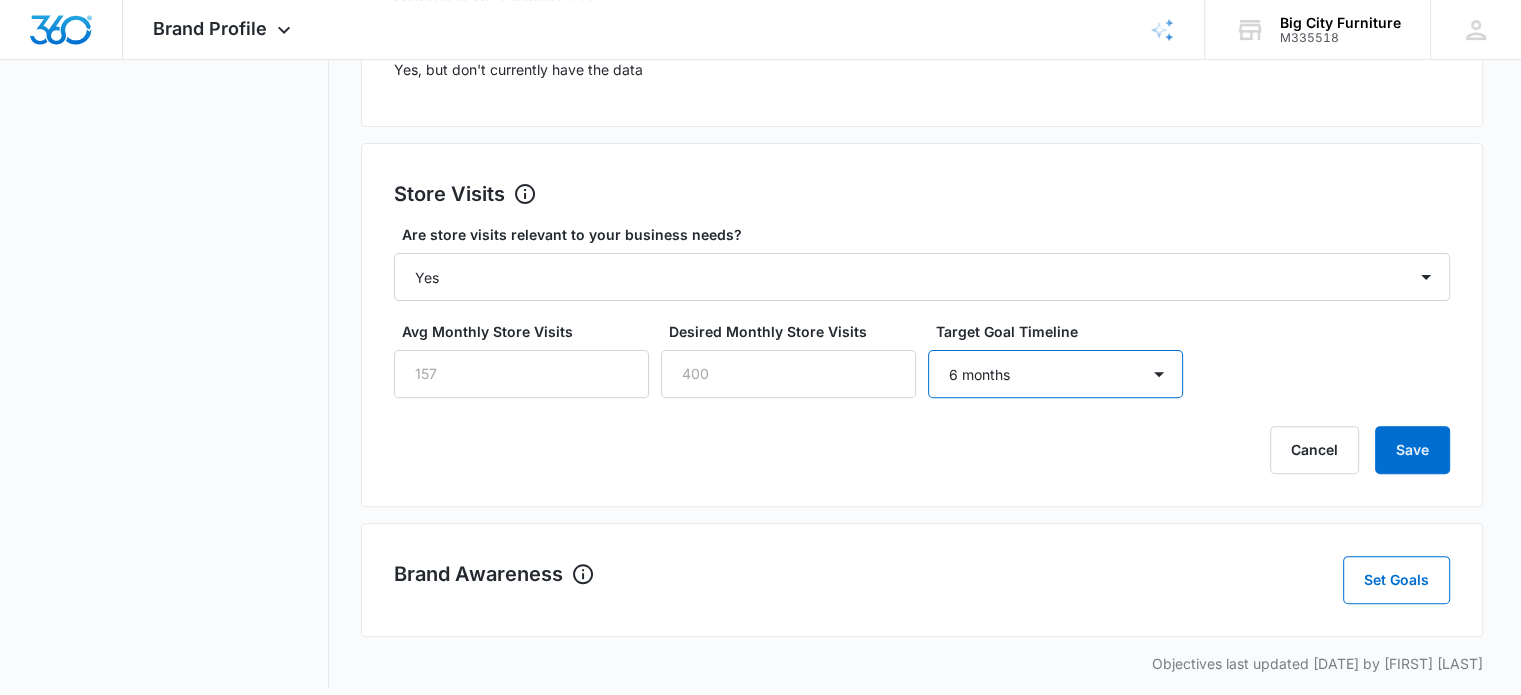 click on "Select... 3 months 6 months 1 year 2+ years" at bounding box center (1055, 374) 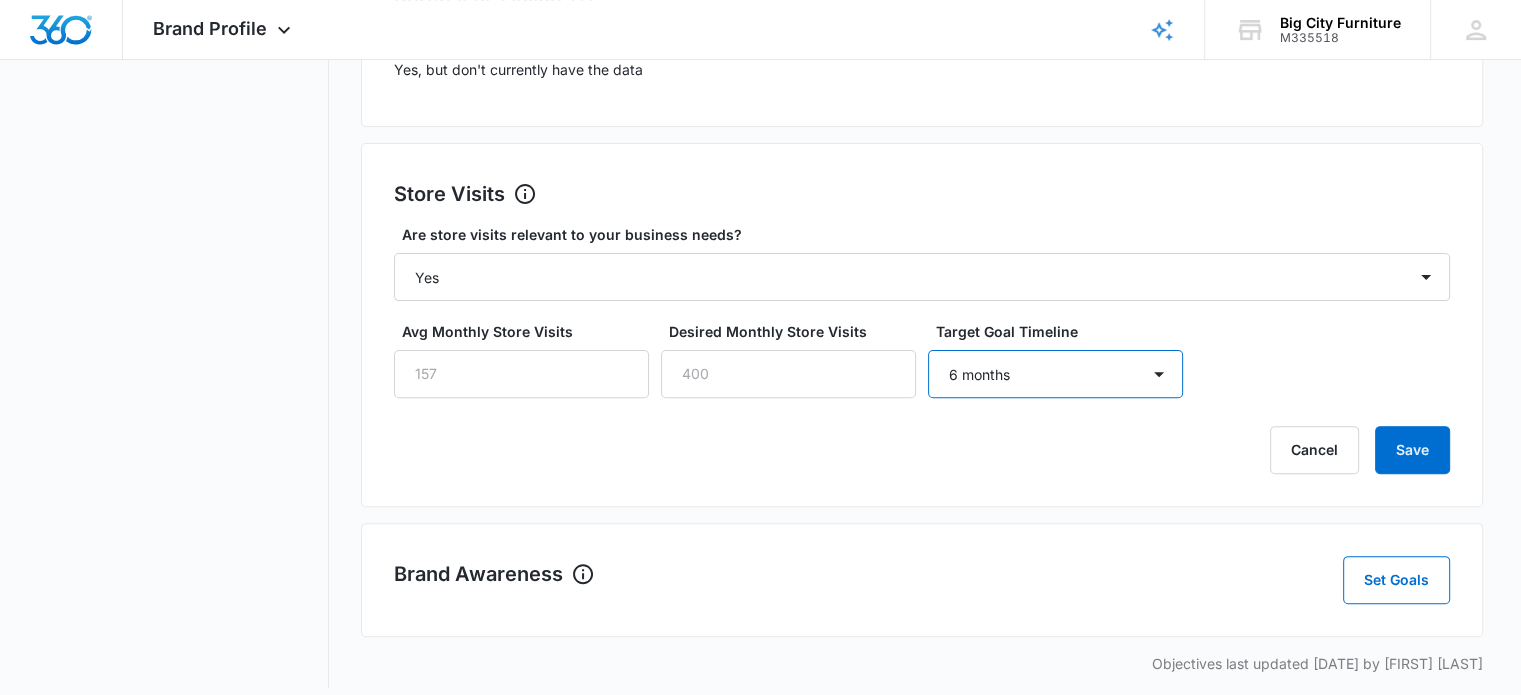 click on "Select... 3 months 6 months 1 year 2+ years" at bounding box center [1055, 374] 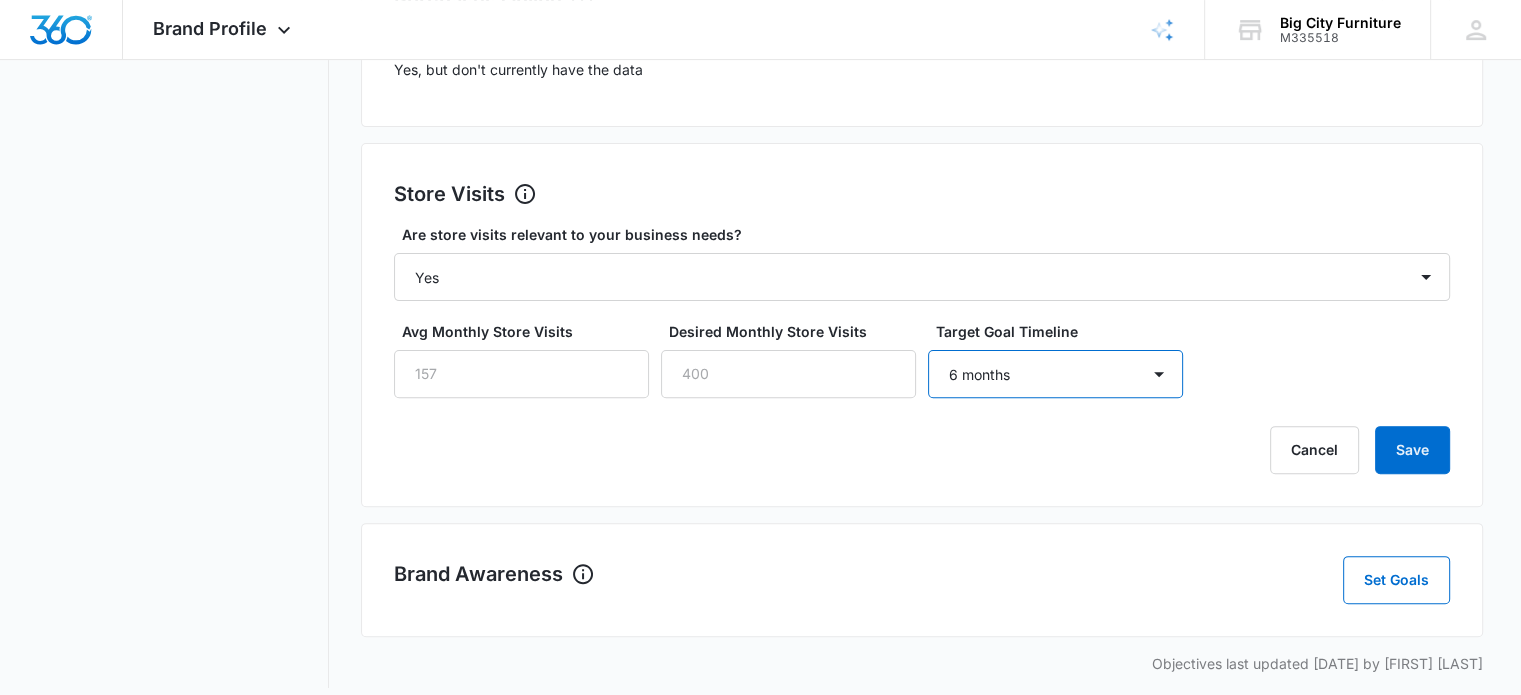 click on "Select... 3 months 6 months 1 year 2+ years" at bounding box center (1055, 374) 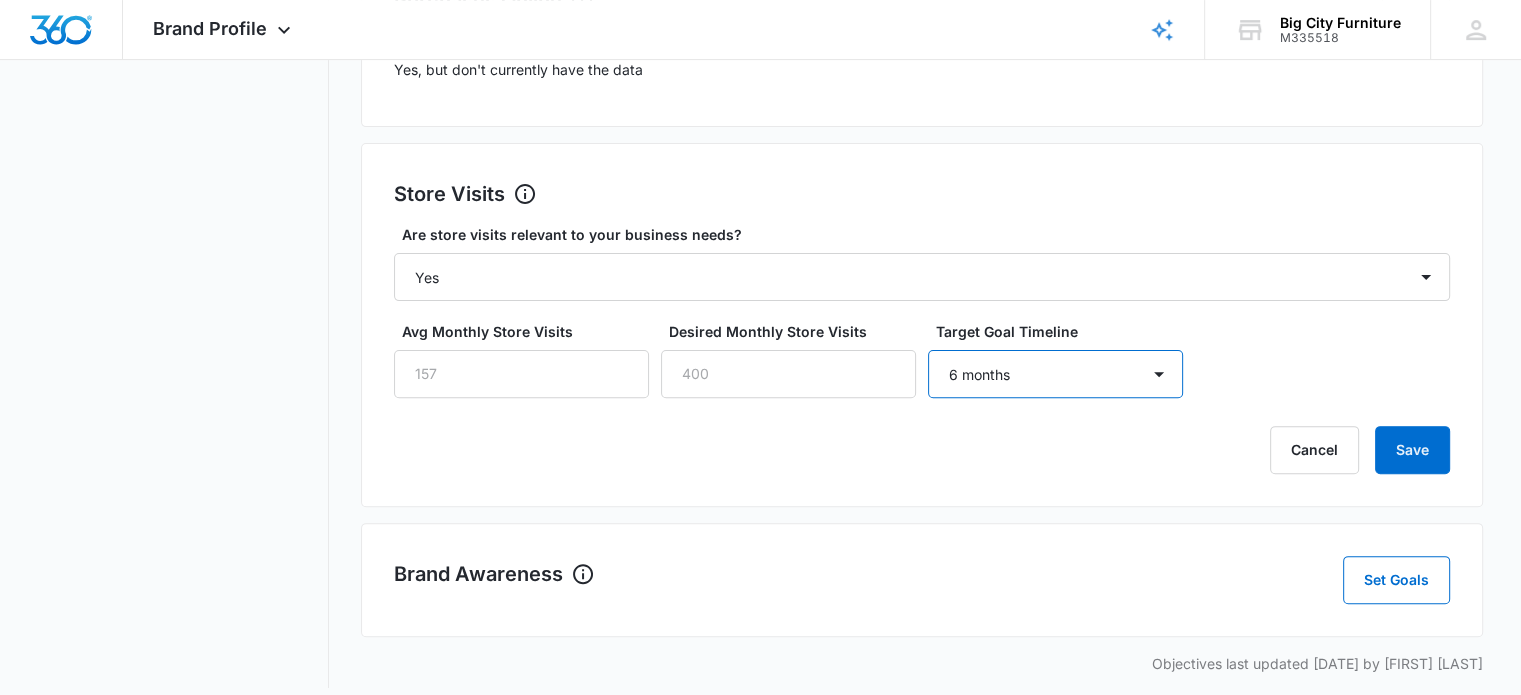click on "Select... 3 months 6 months 1 year 2+ years" at bounding box center (1055, 374) 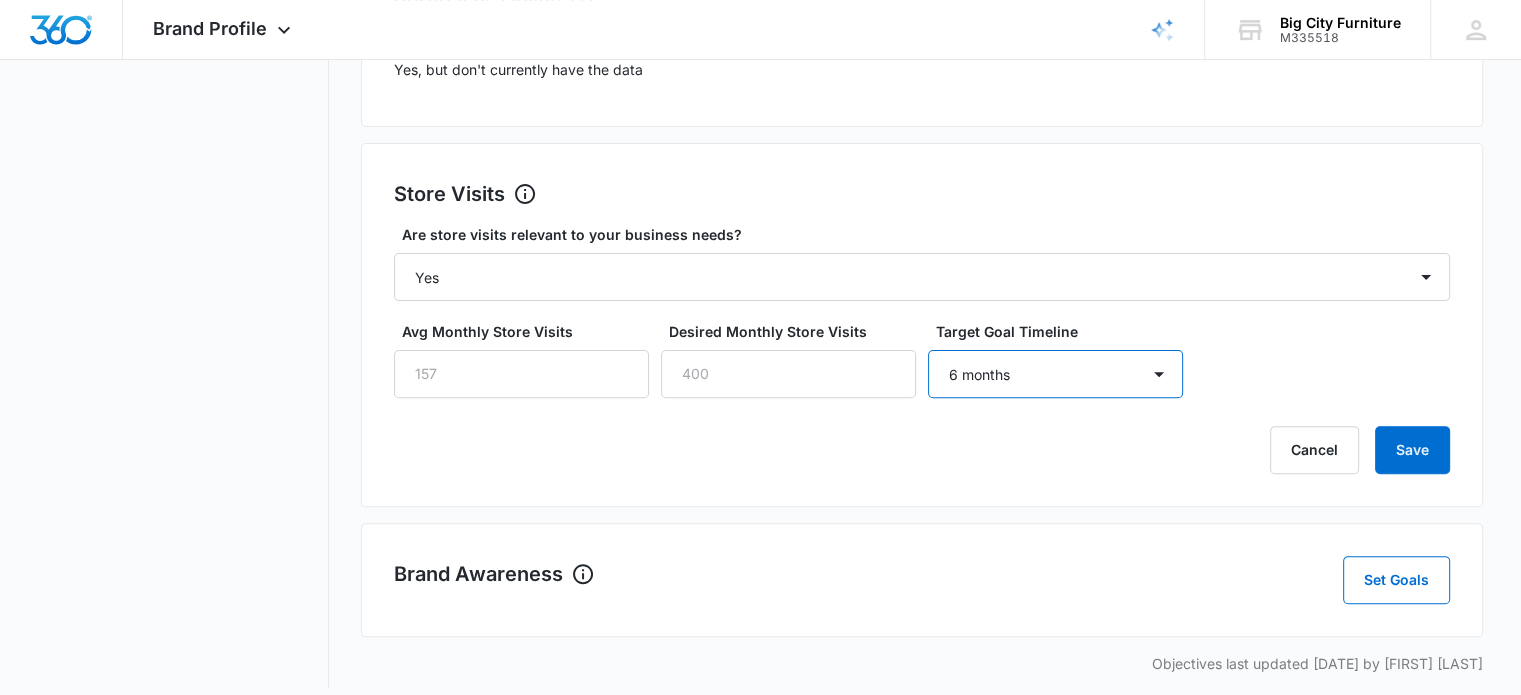 select on "3 months" 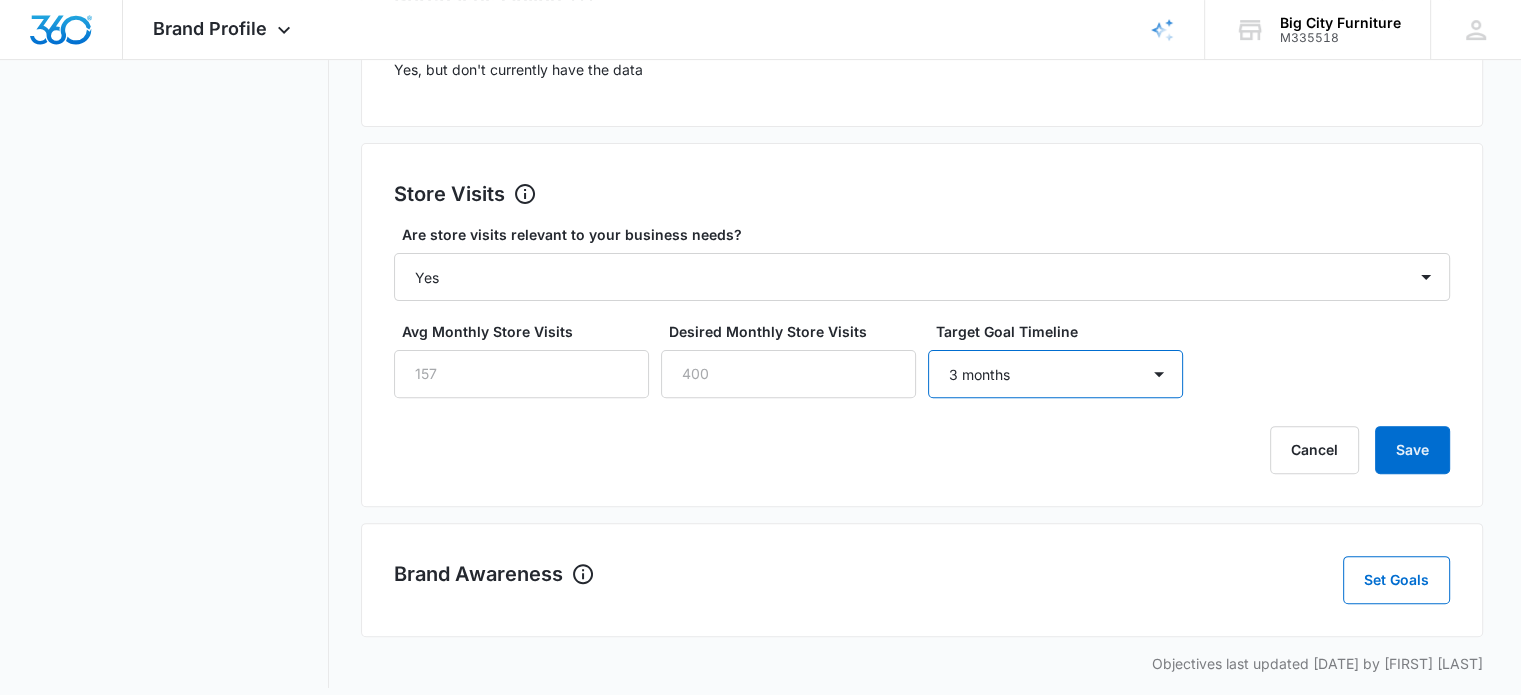 click on "Select... 3 months 6 months 1 year 2+ years" at bounding box center [1055, 374] 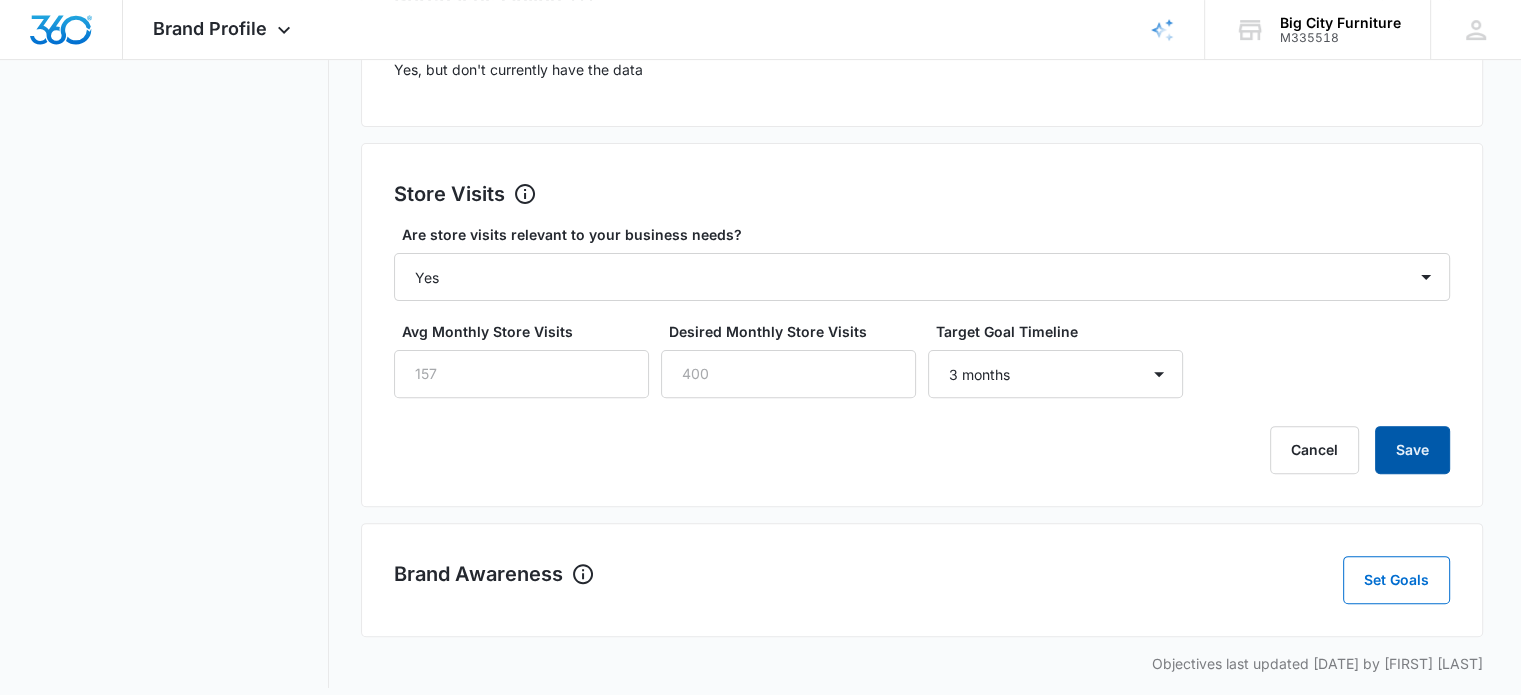 click on "Save" at bounding box center [1412, 450] 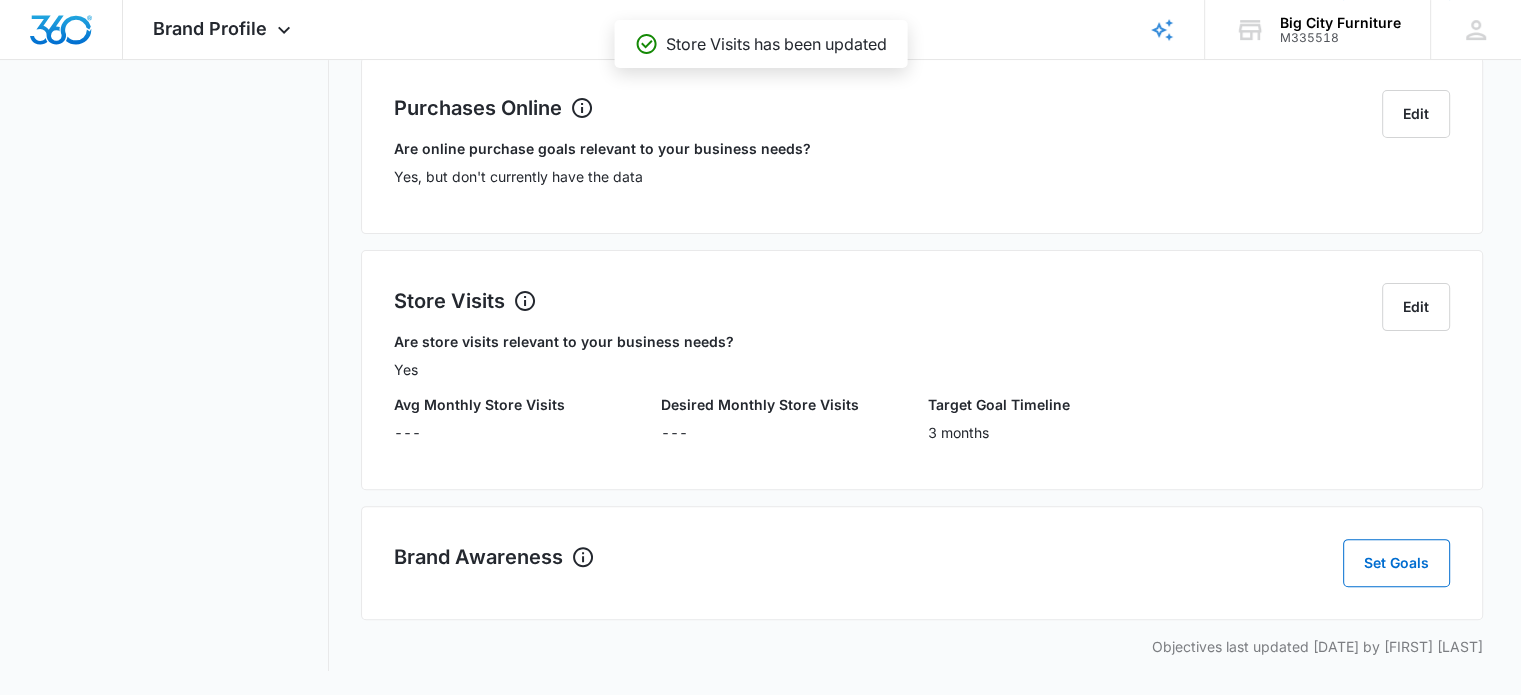 scroll, scrollTop: 472, scrollLeft: 0, axis: vertical 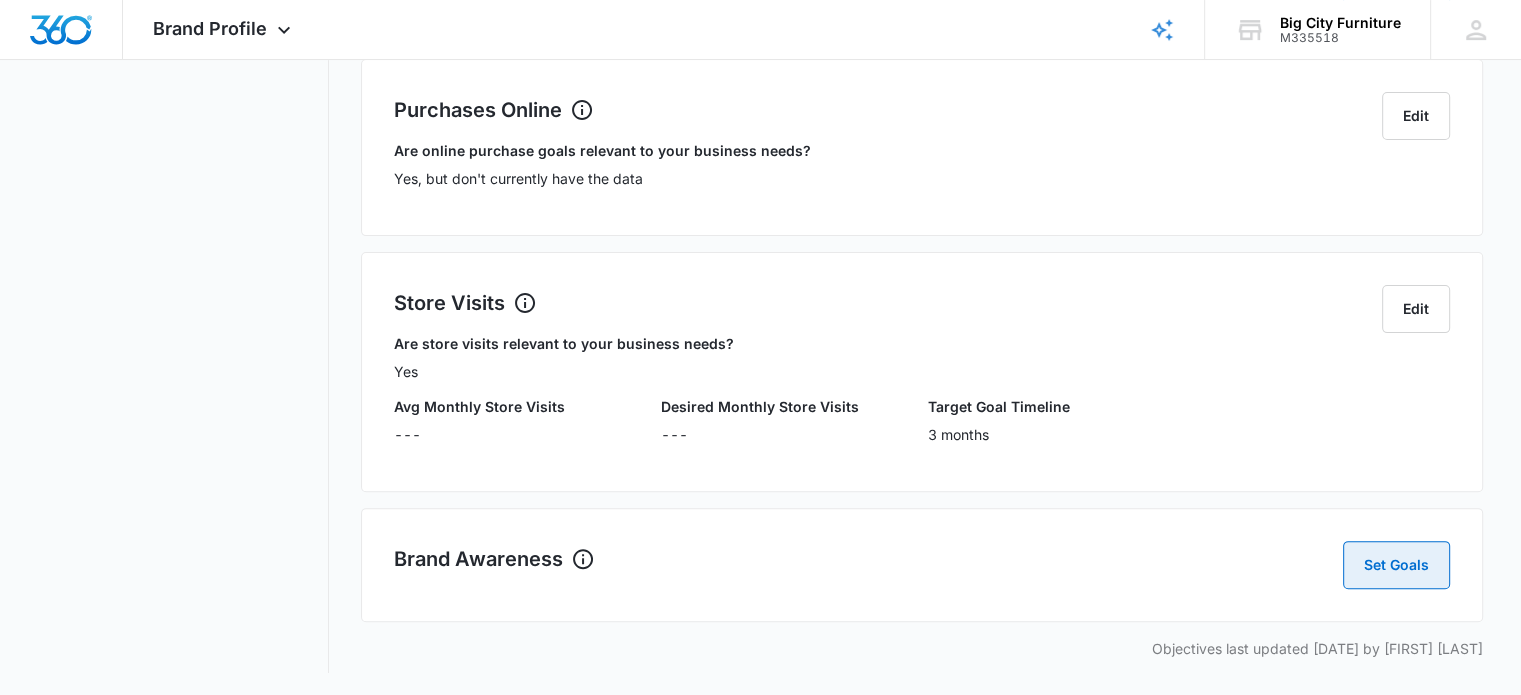 click on "Set Goals" at bounding box center [1396, 565] 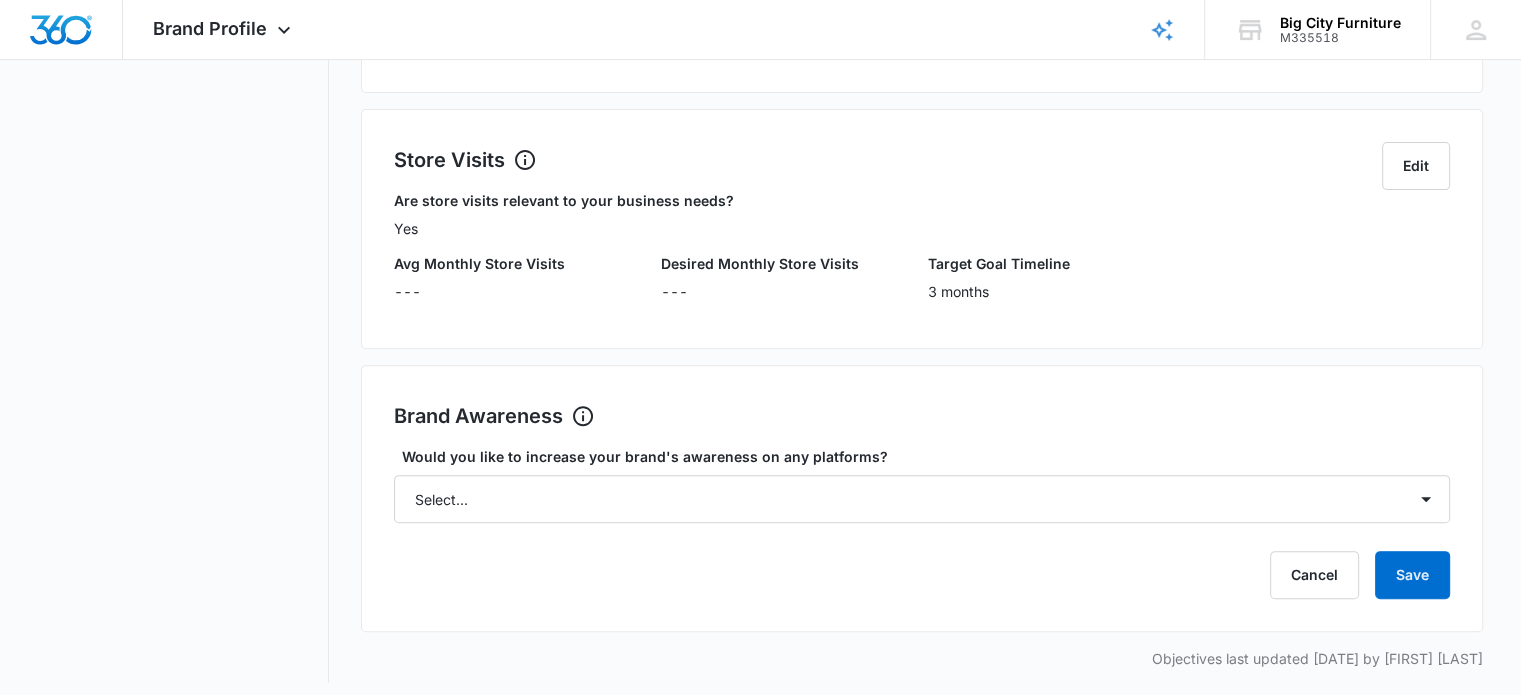 scroll, scrollTop: 624, scrollLeft: 0, axis: vertical 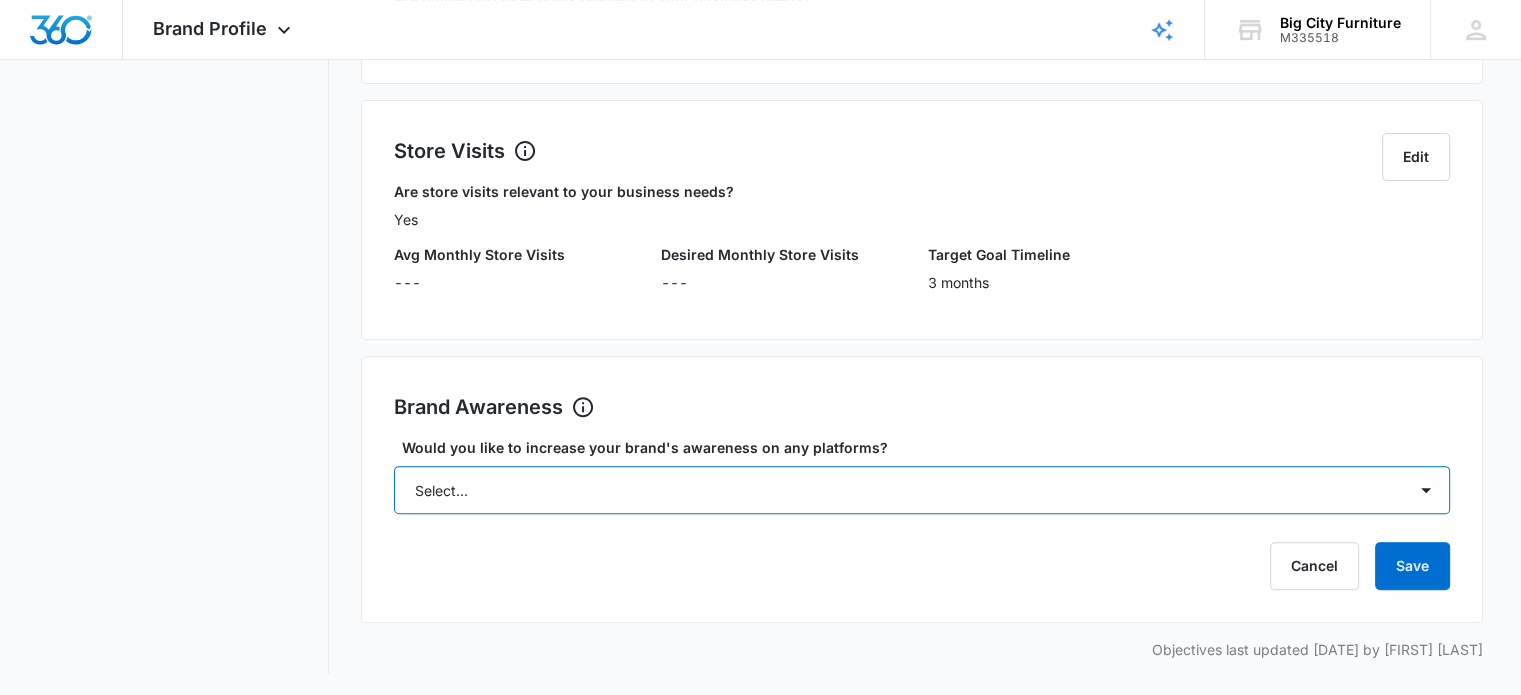 click on "Select... Yes No" at bounding box center [922, 490] 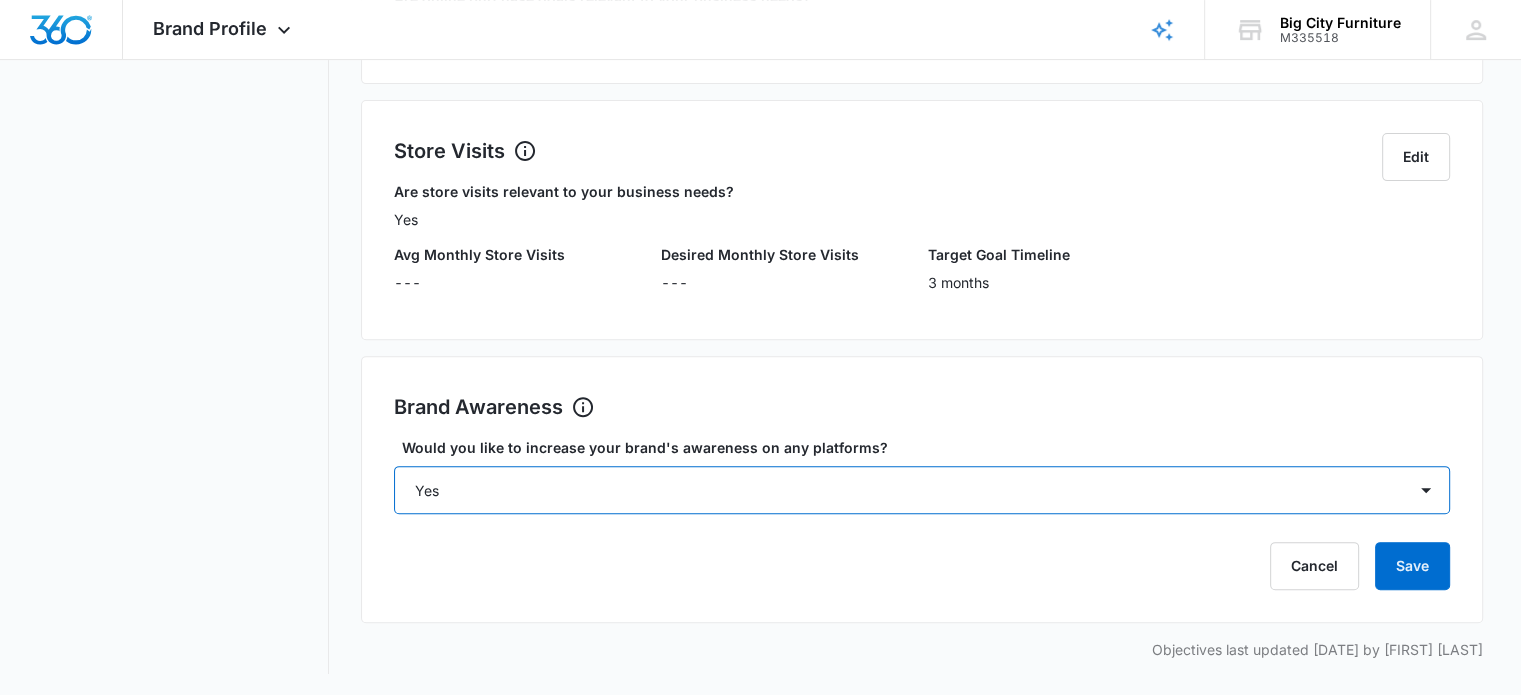 click on "Select... Yes No" at bounding box center [922, 490] 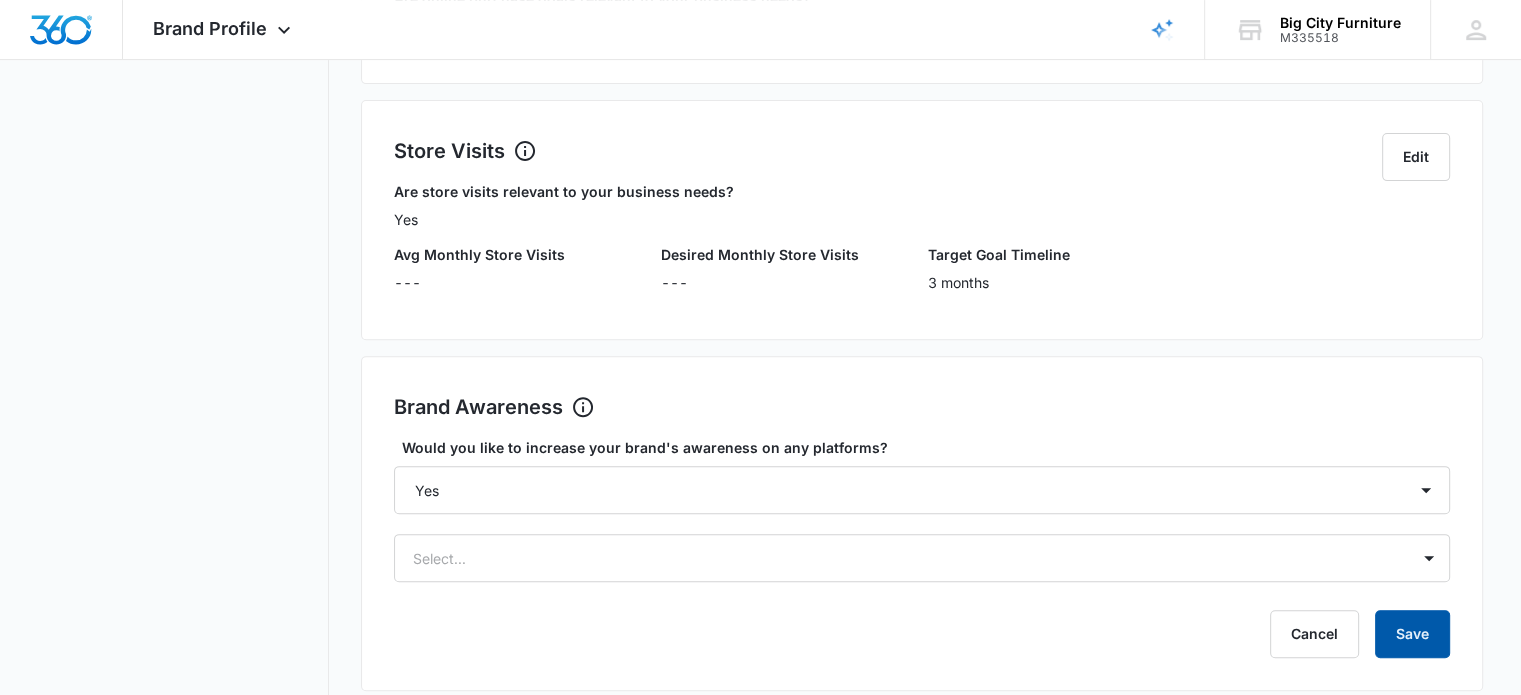 click on "Save" at bounding box center (1412, 634) 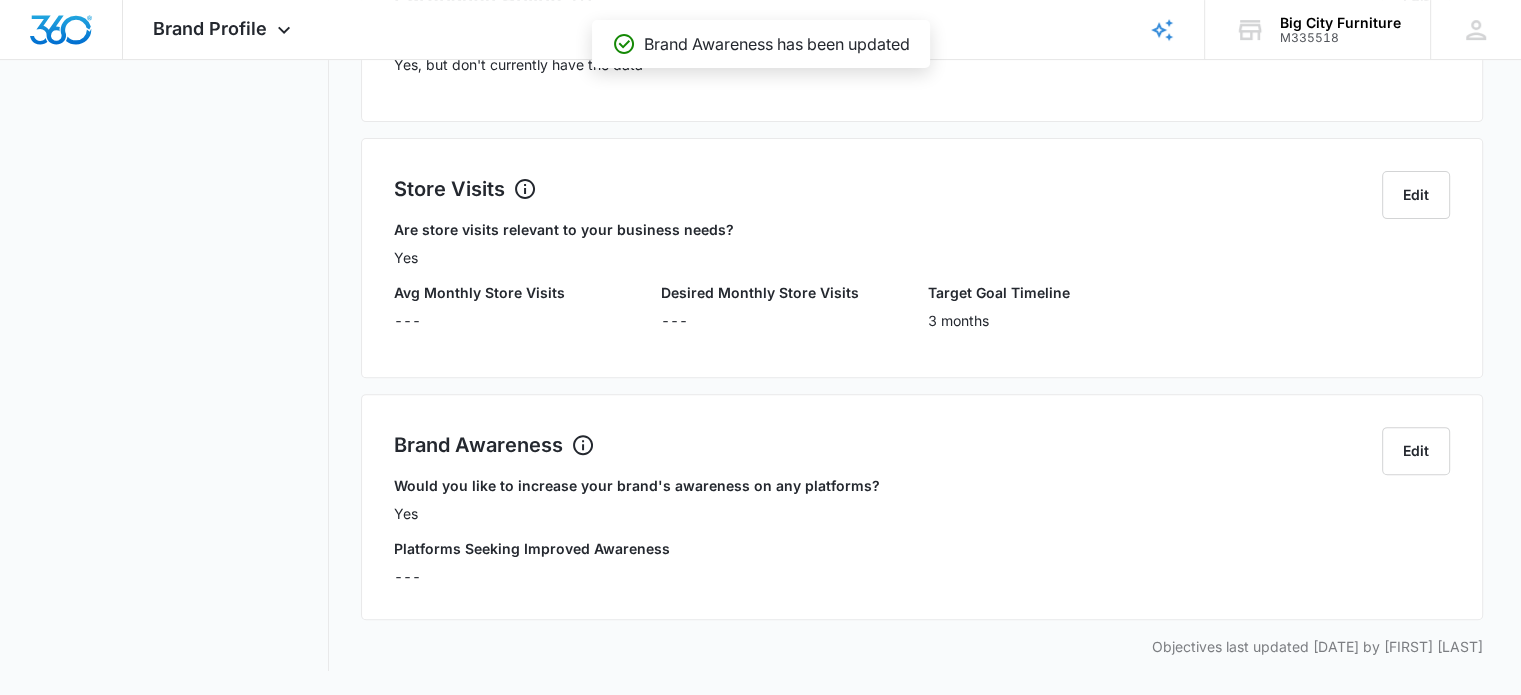 scroll, scrollTop: 584, scrollLeft: 0, axis: vertical 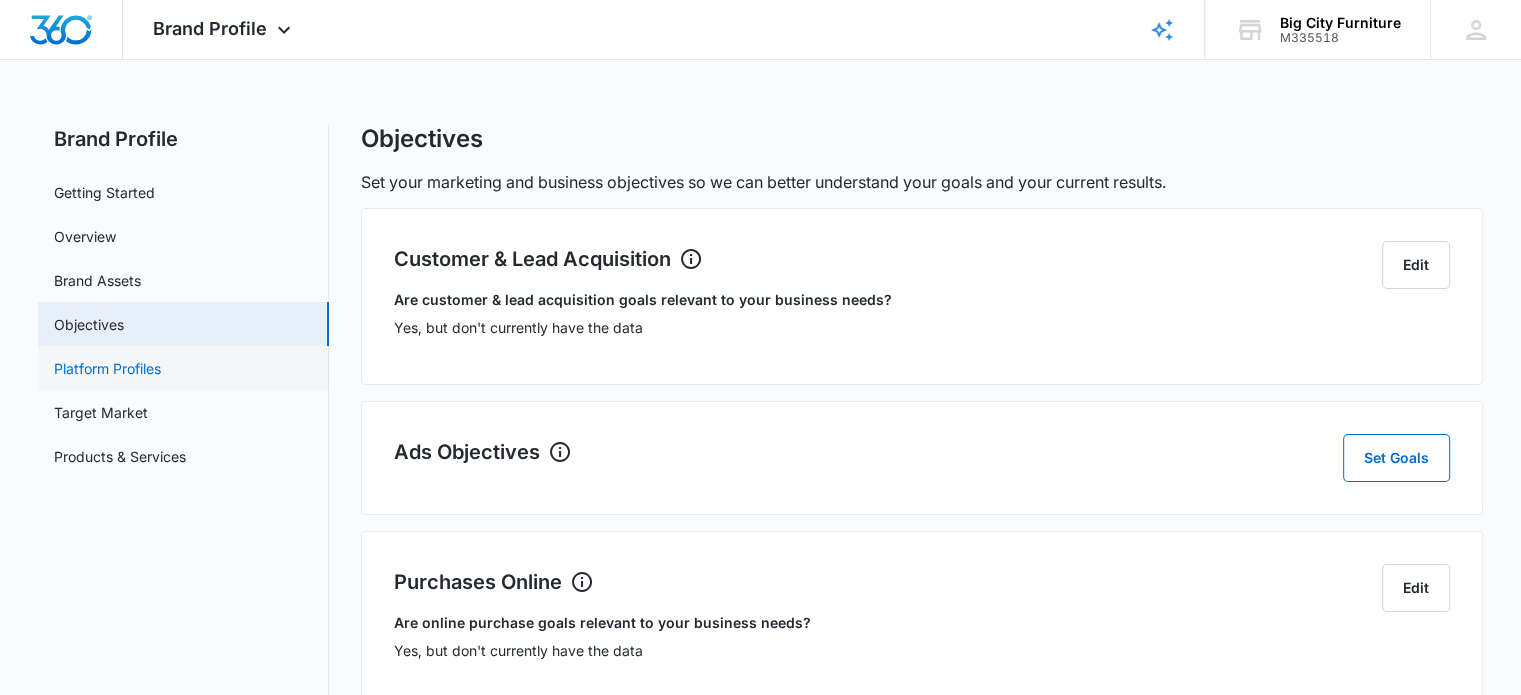 click on "Platform Profiles" at bounding box center (107, 368) 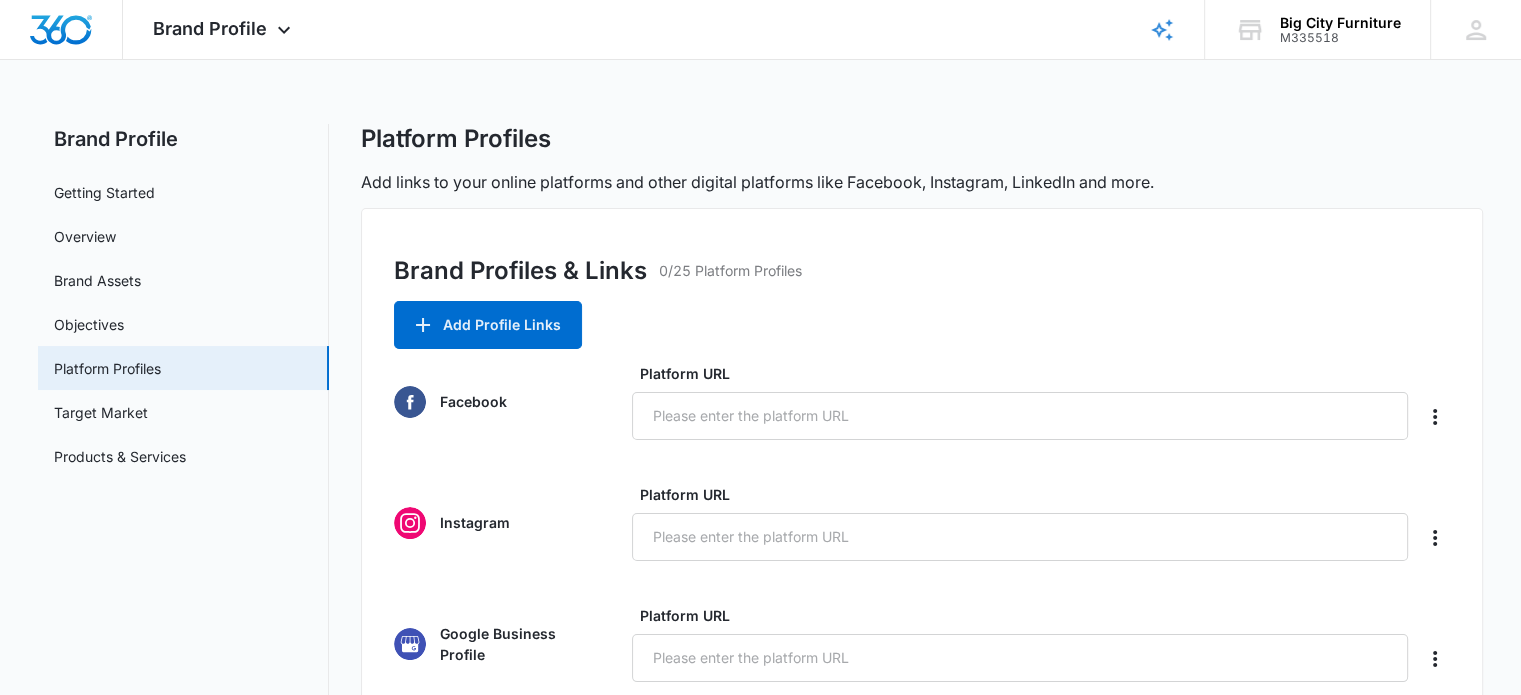 click on "Platform Profiles" at bounding box center (107, 368) 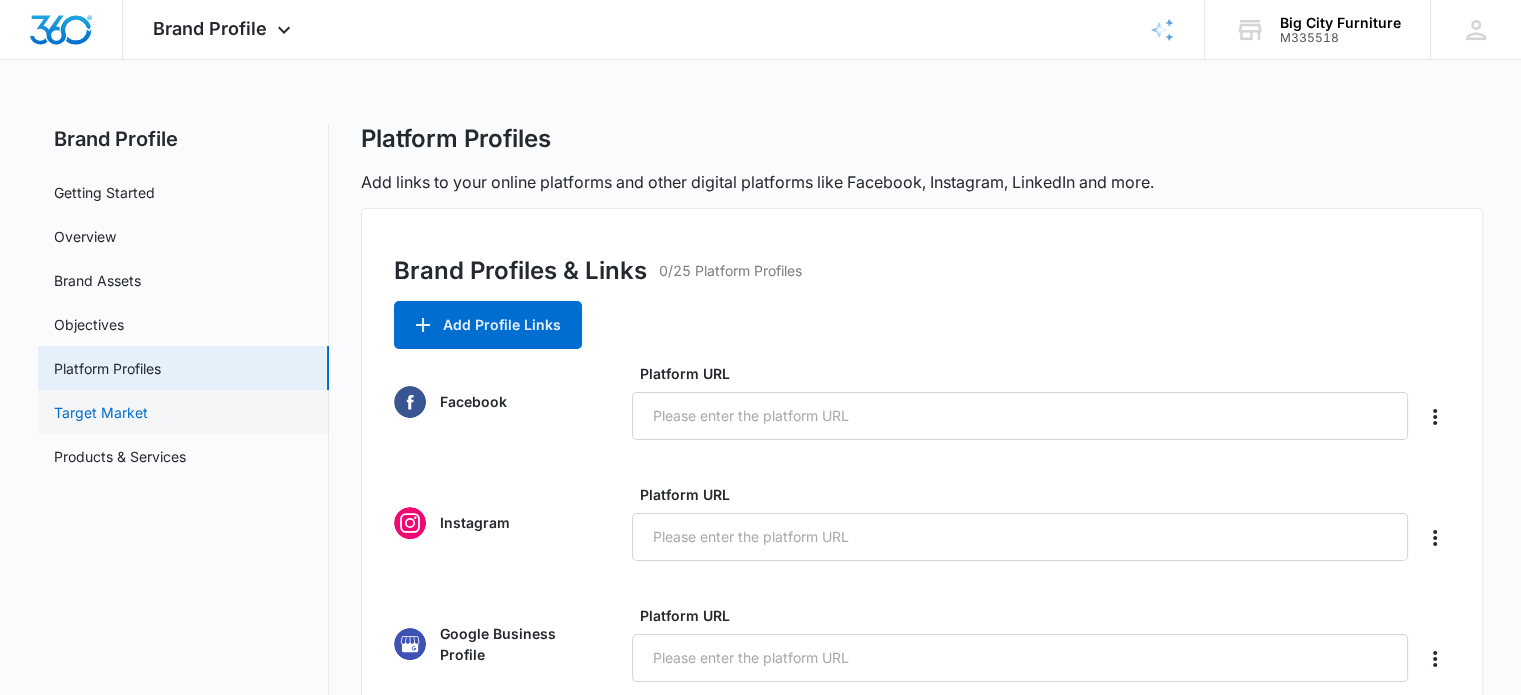 click on "Target Market" at bounding box center [101, 412] 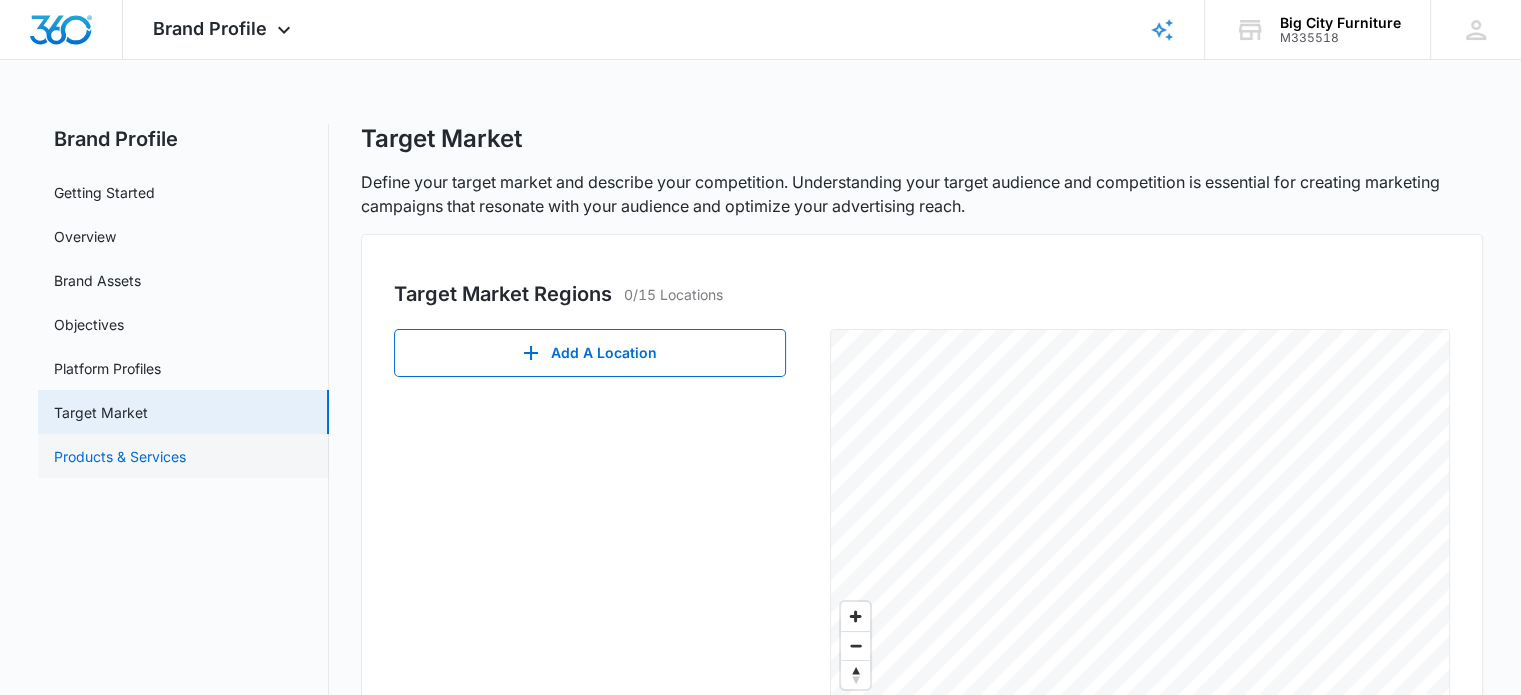 click on "Products & Services" at bounding box center (120, 456) 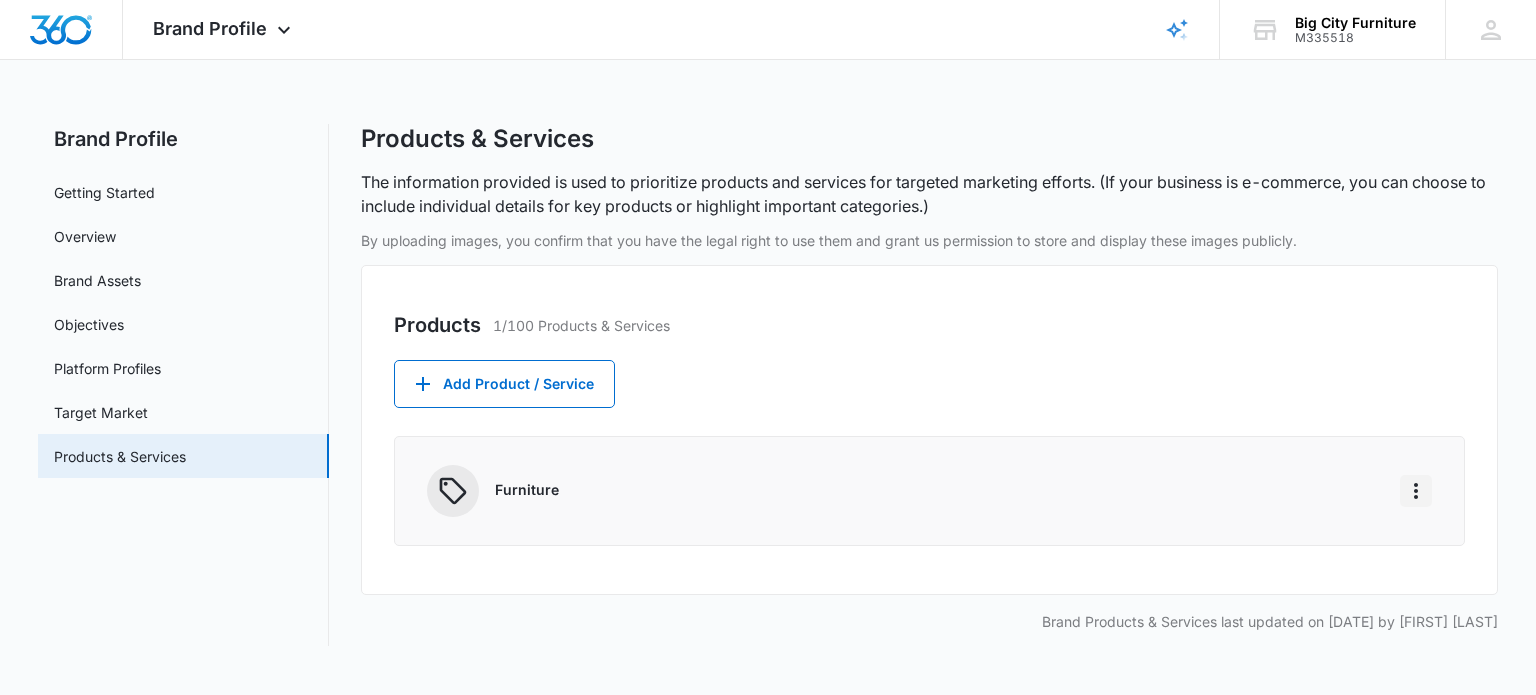 click 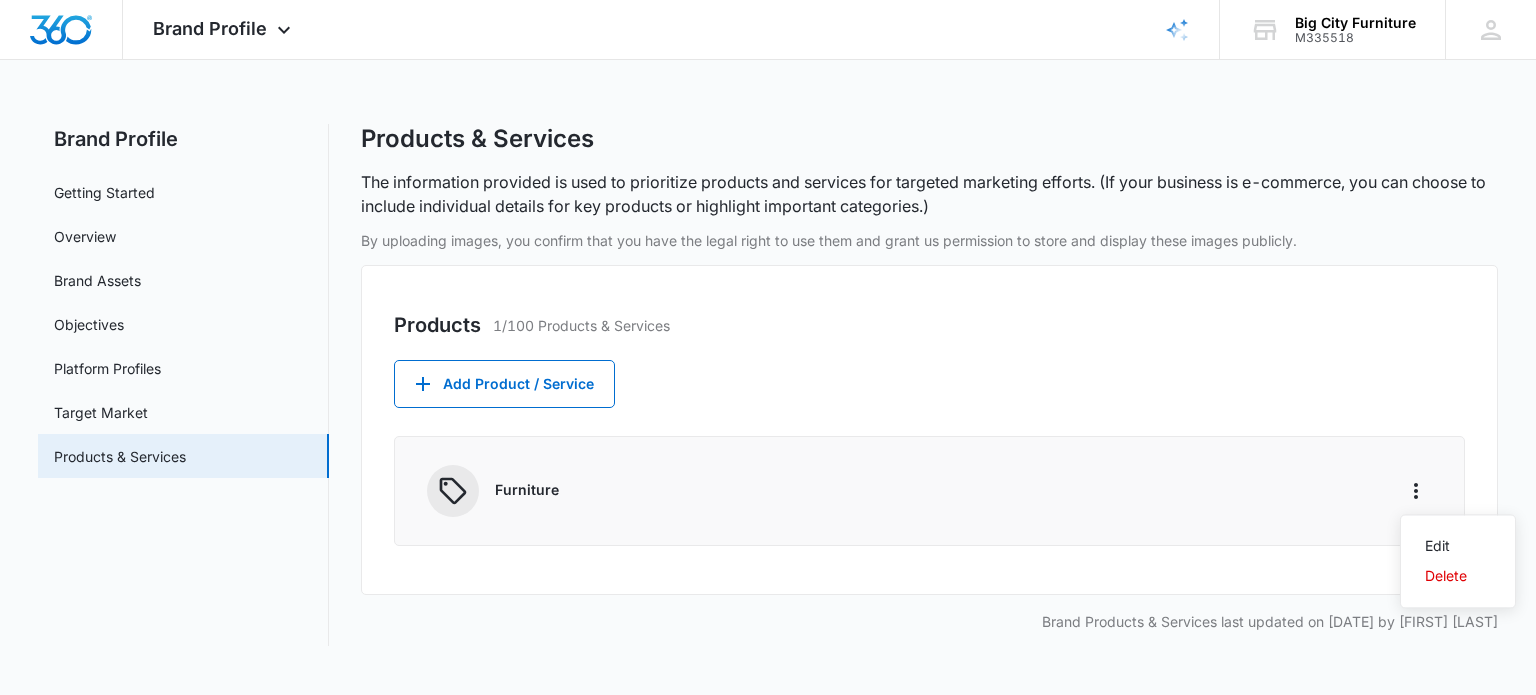 click on "Furniture Edit Delete" at bounding box center (929, 491) 